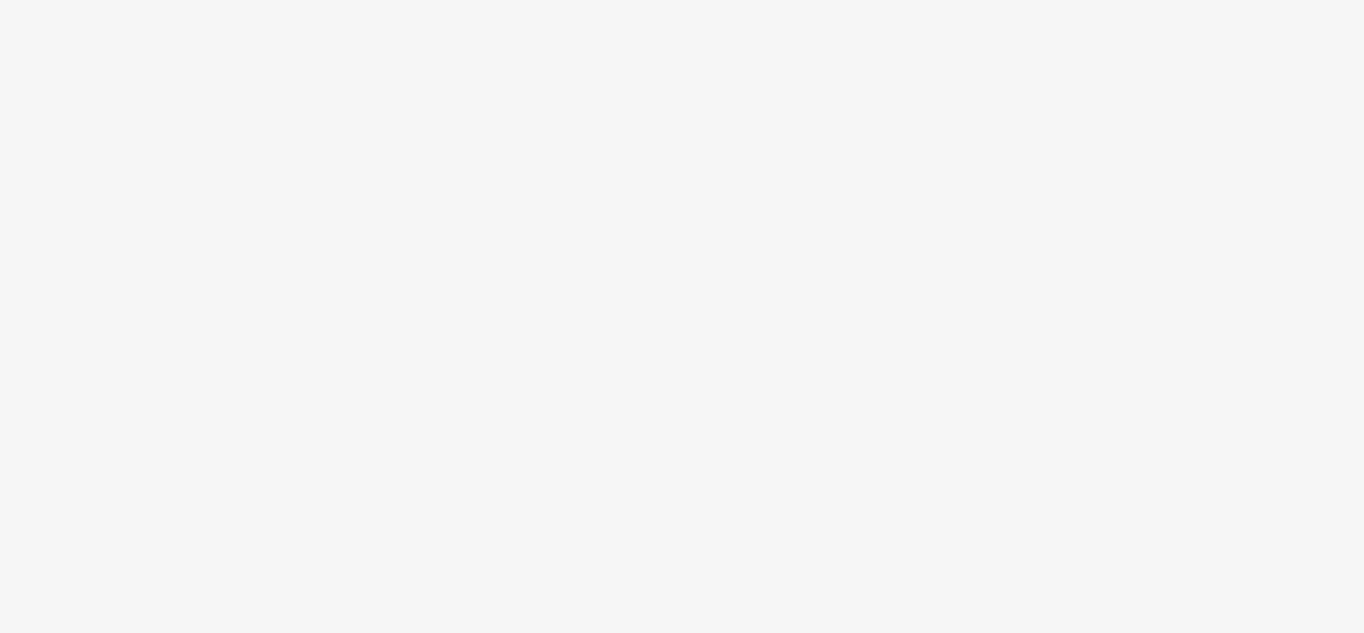 scroll, scrollTop: 0, scrollLeft: 0, axis: both 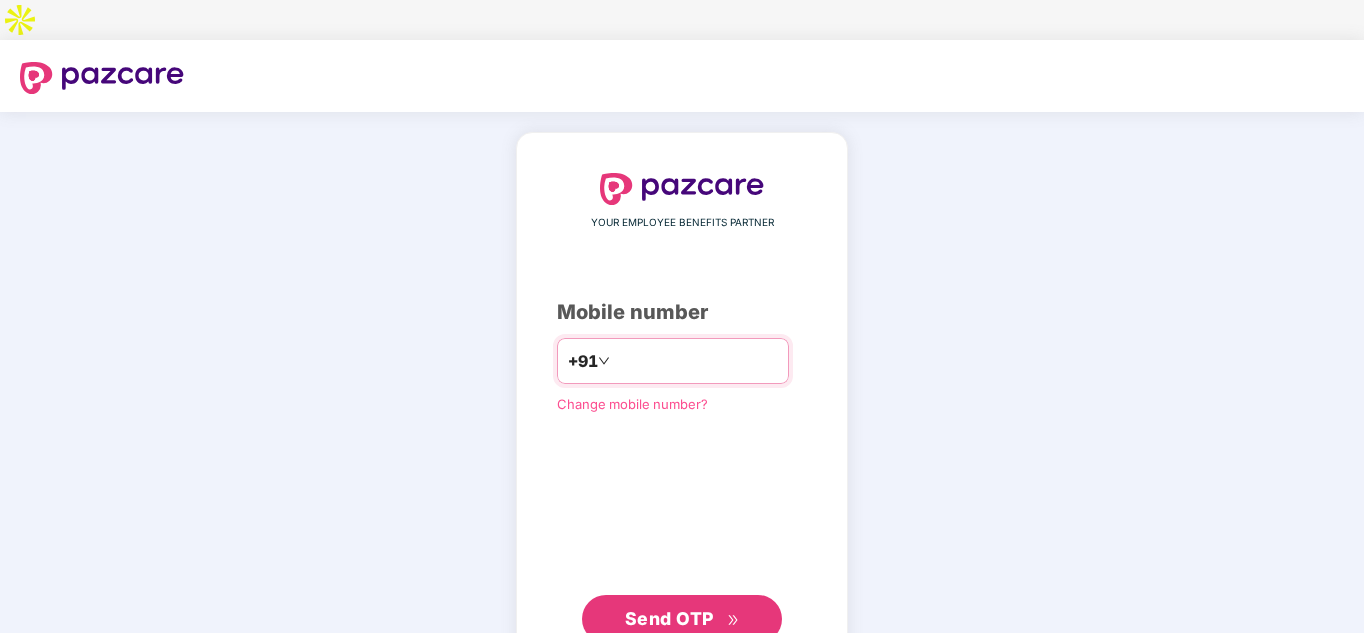 type on "**********" 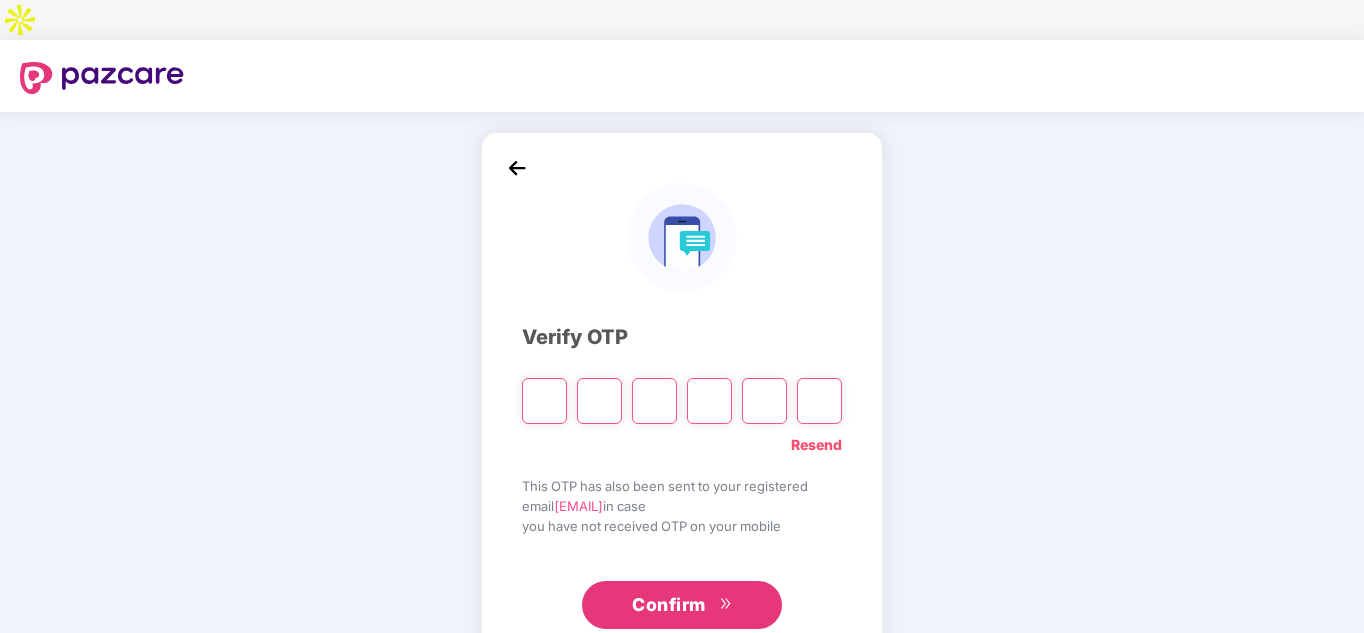 type on "*" 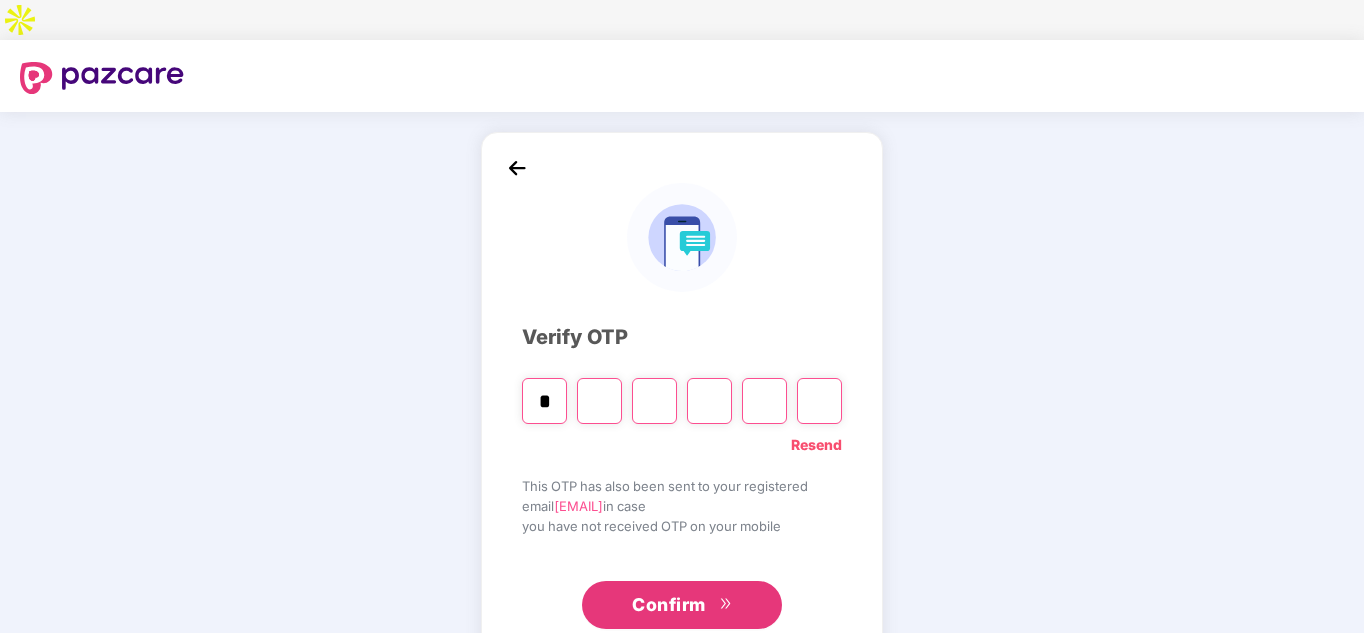 type on "*" 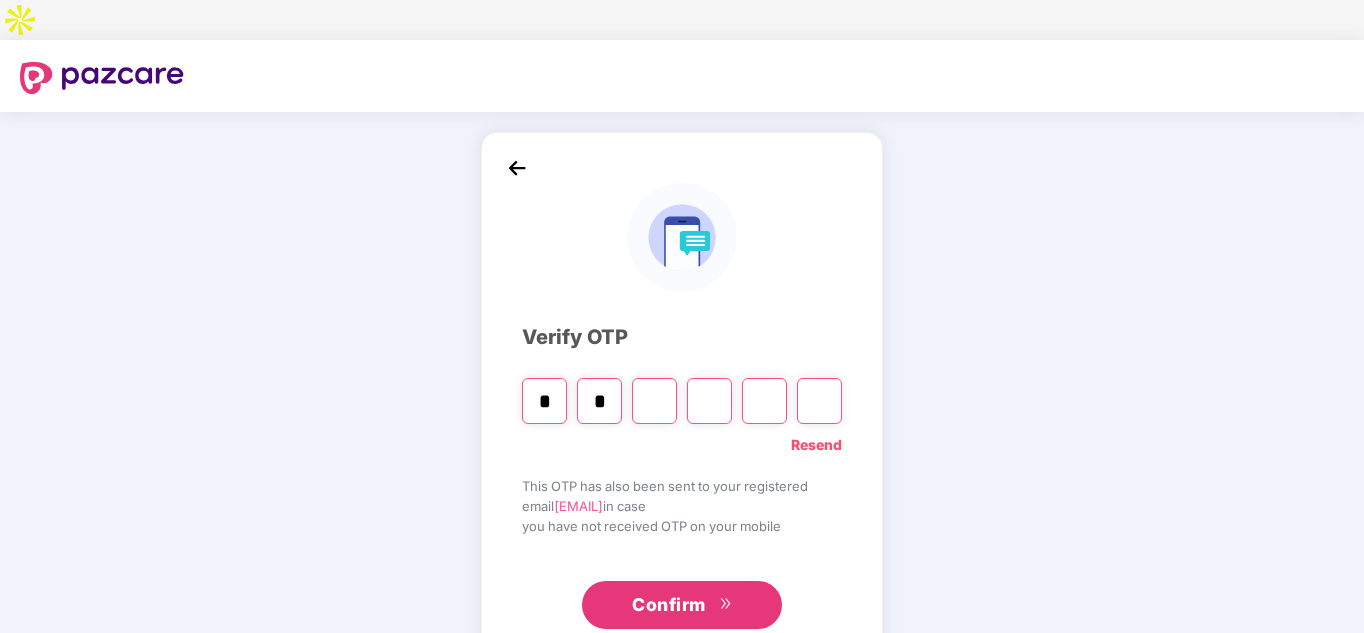 type on "*" 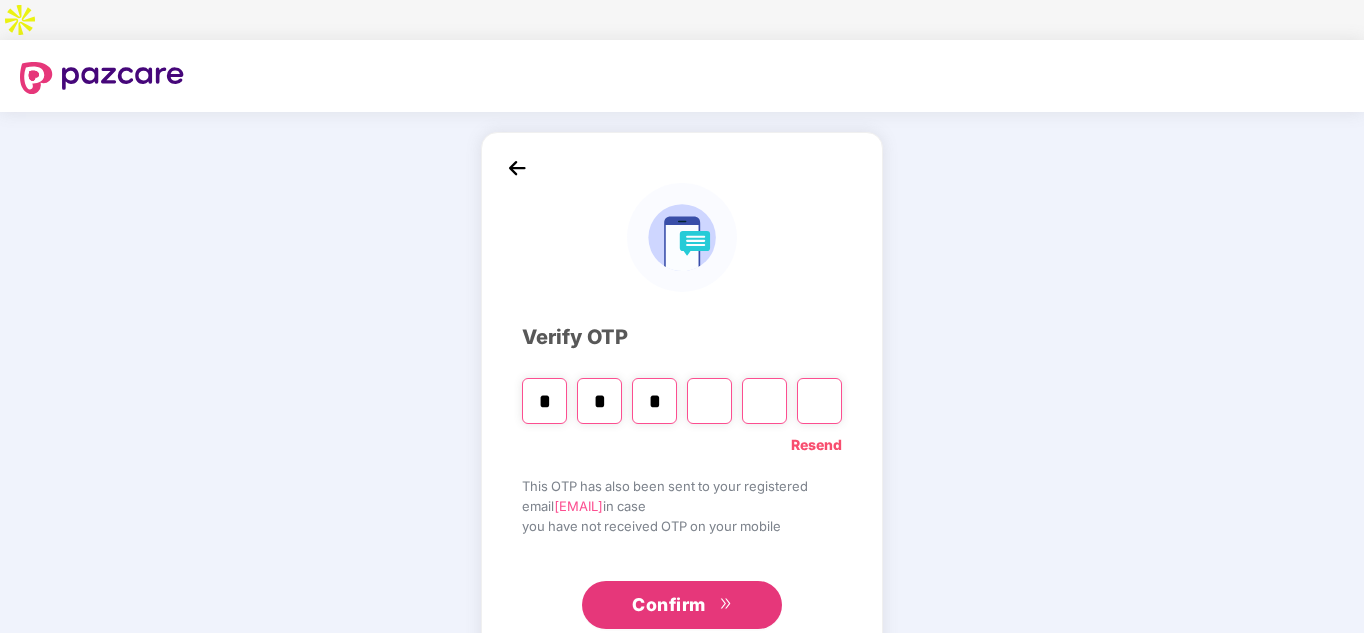 type on "*" 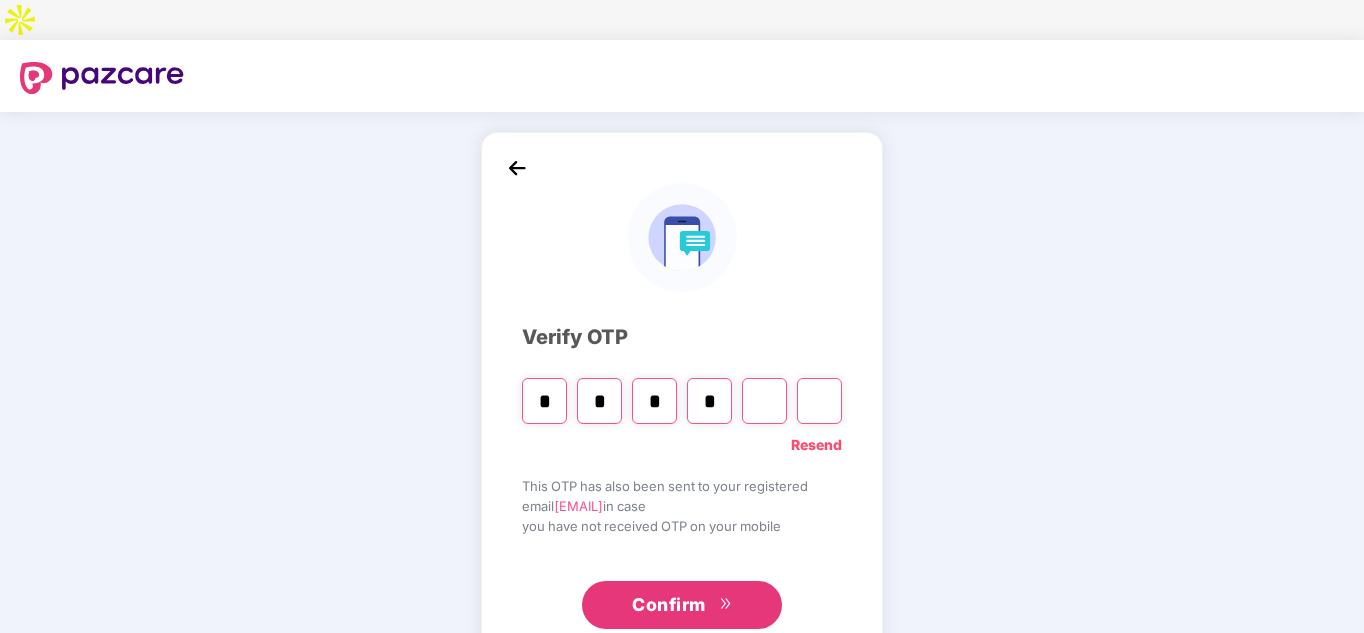 type on "*" 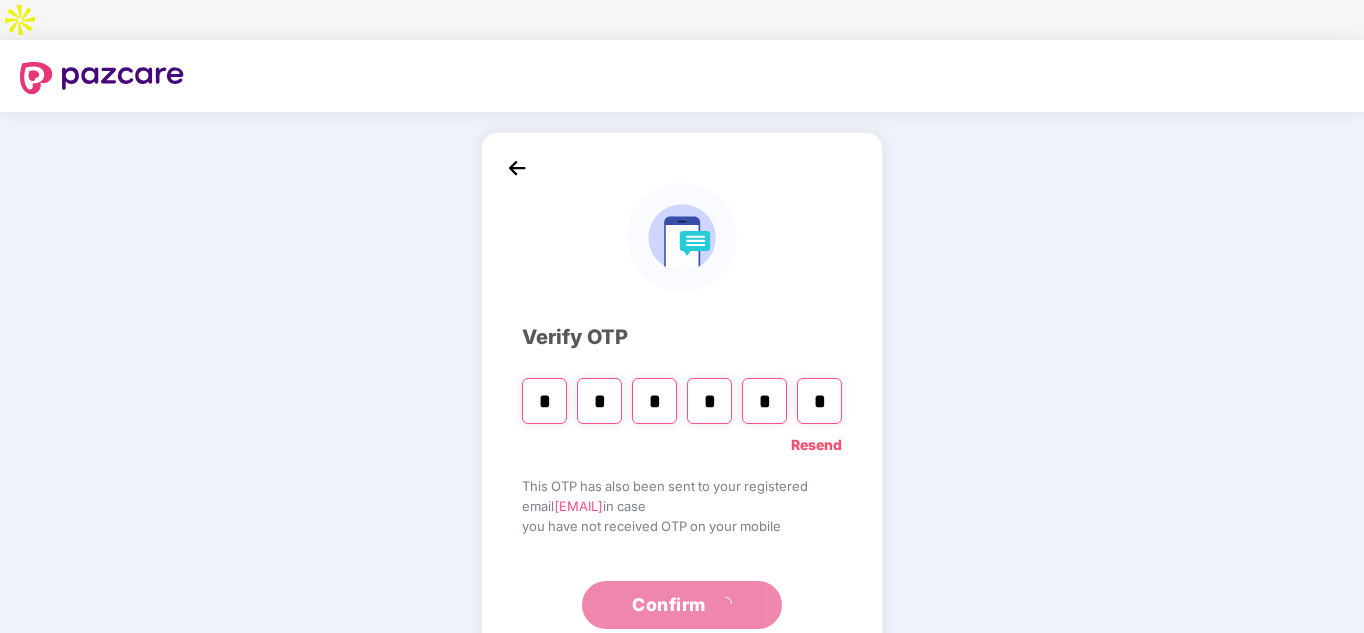 type on "*" 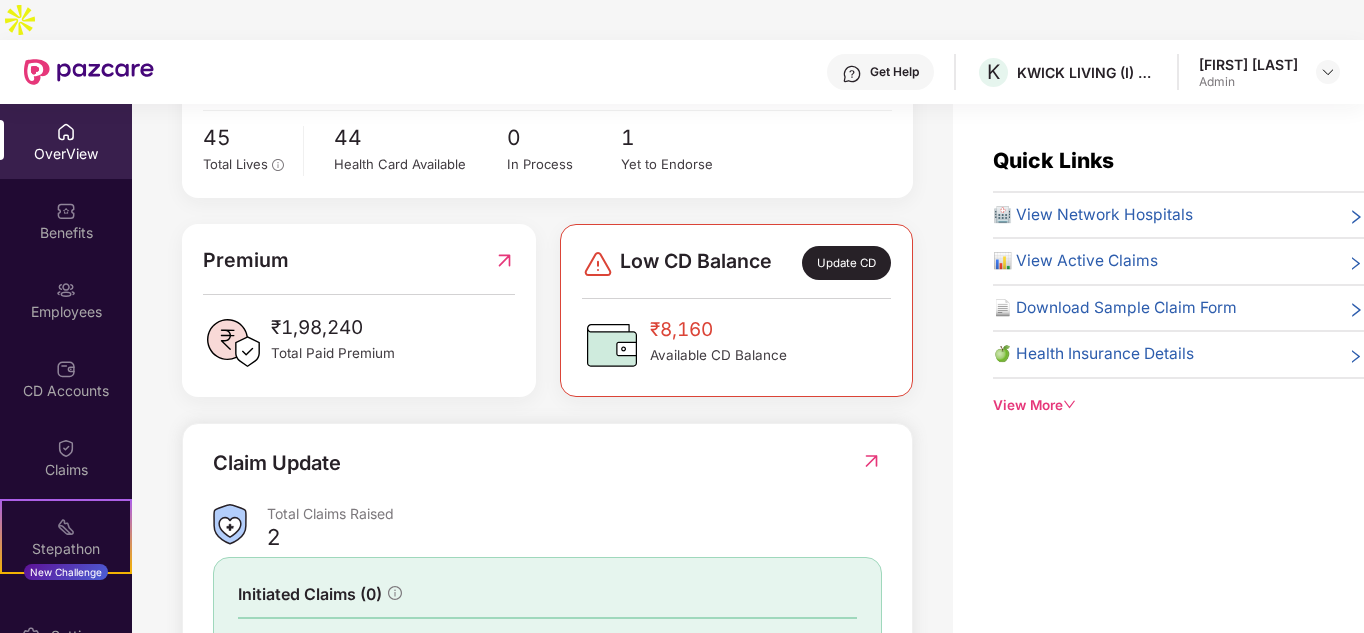 scroll, scrollTop: 292, scrollLeft: 0, axis: vertical 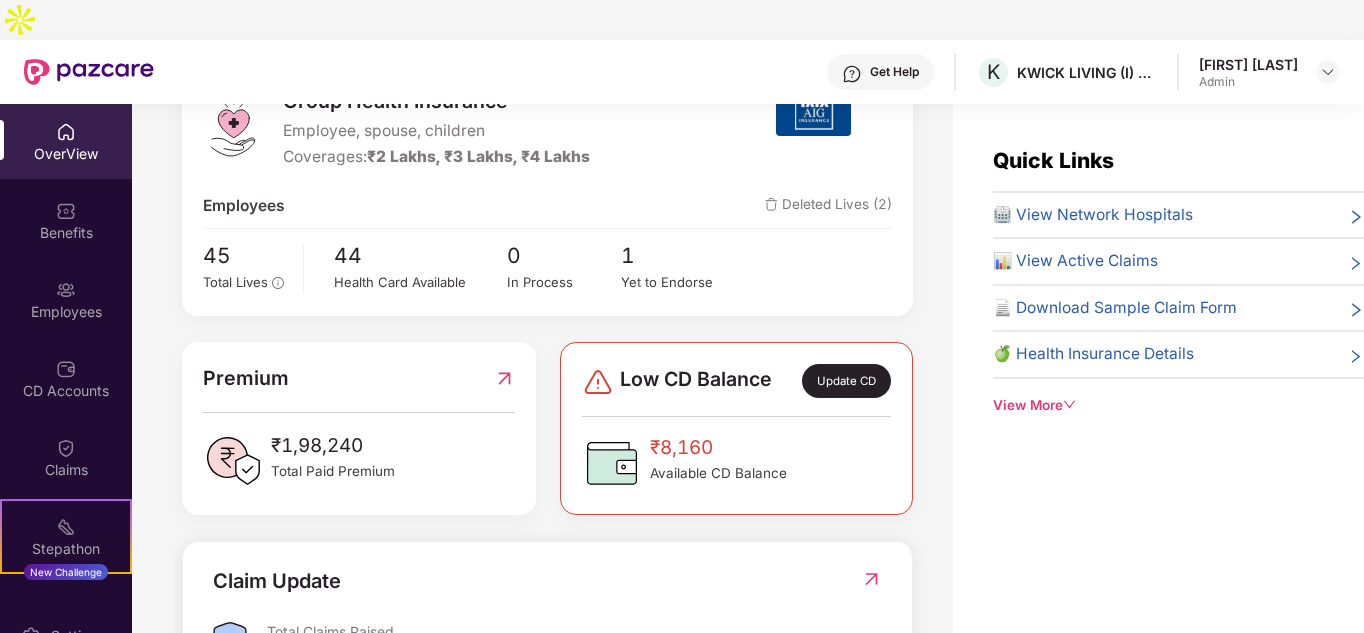 click on "Update CD" at bounding box center (846, 381) 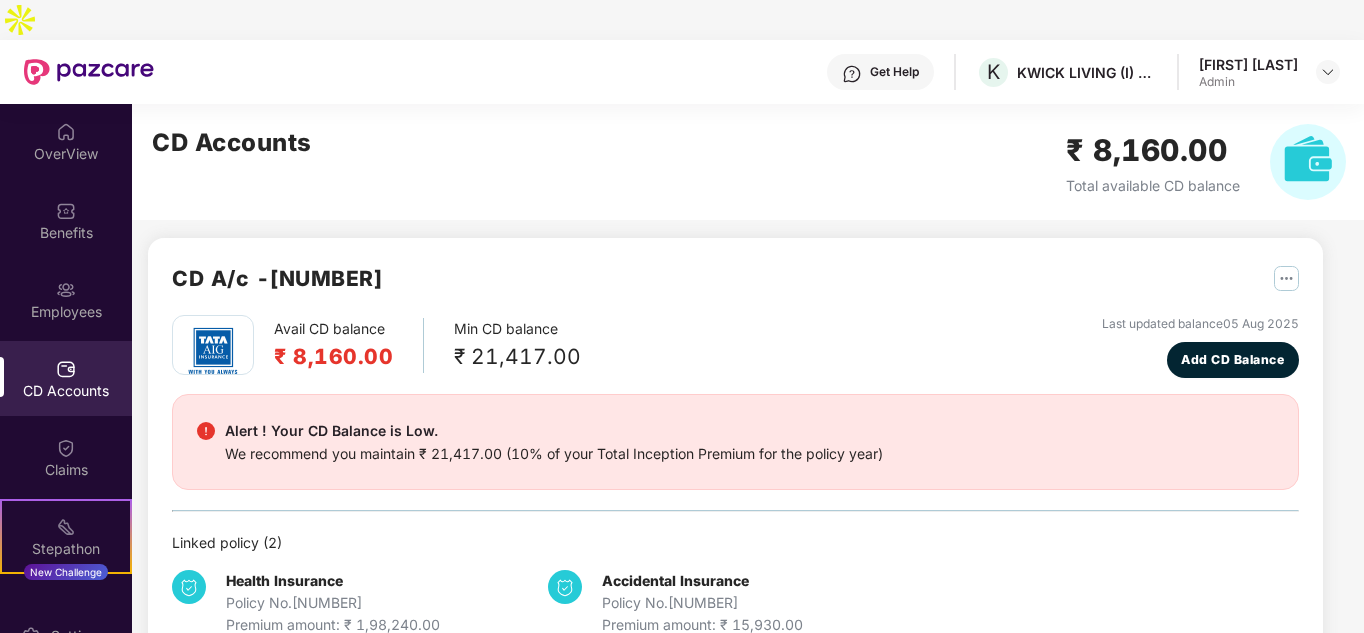 scroll, scrollTop: 0, scrollLeft: 0, axis: both 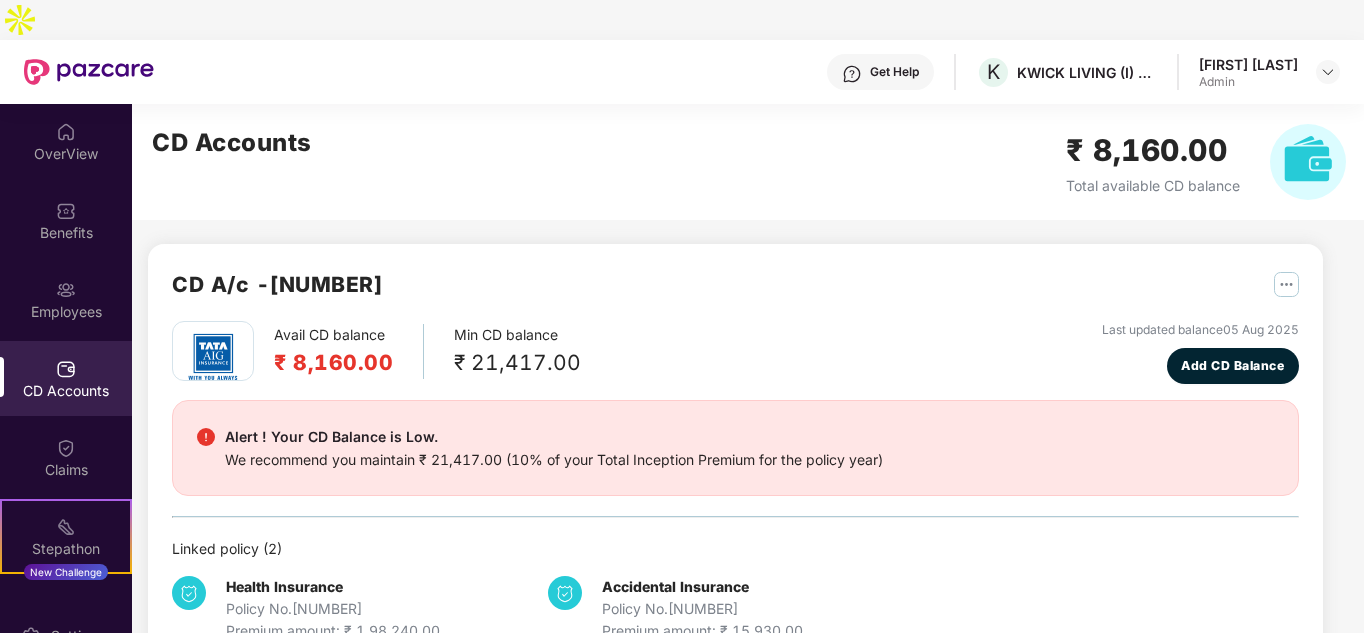 click at bounding box center (1286, 284) 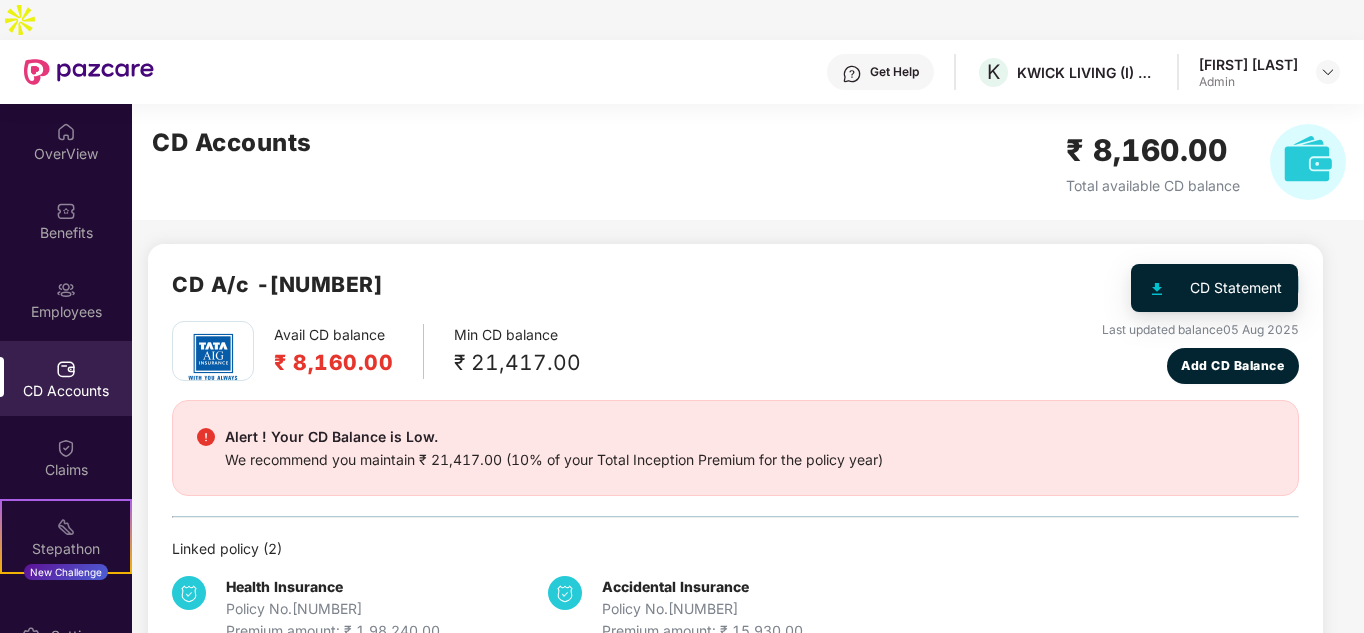 click on "CD Statement" at bounding box center [1236, 288] 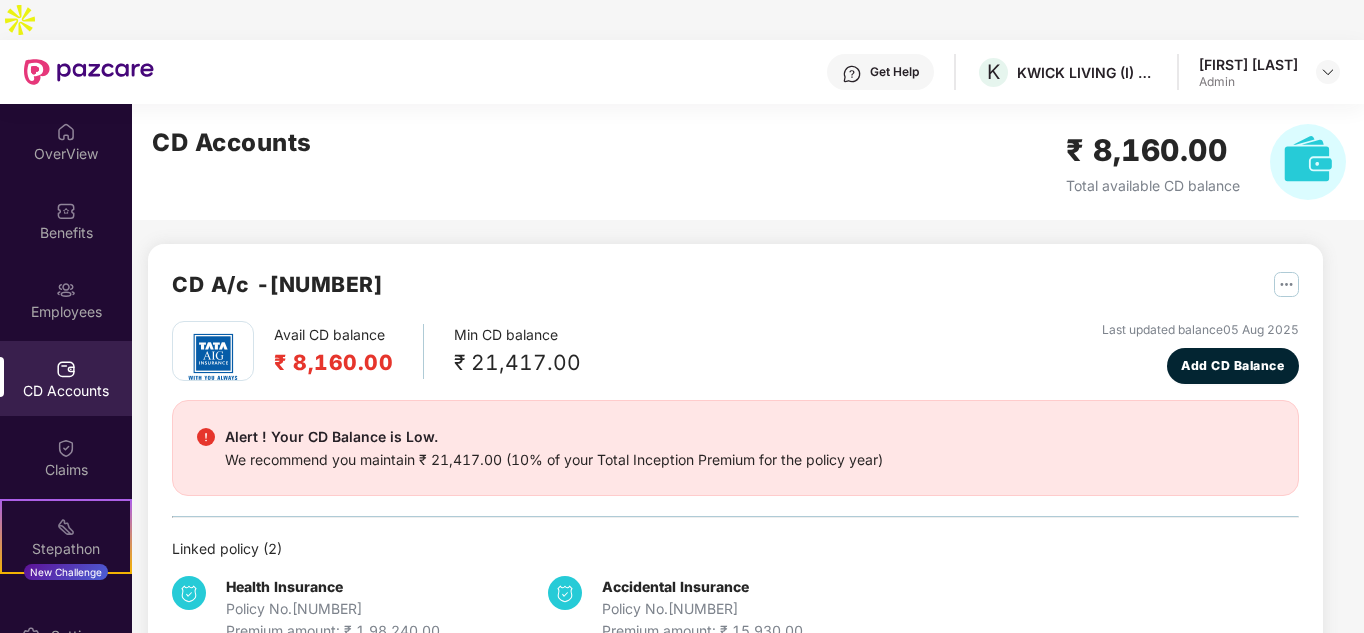 click on "[FIRST]  [LAST] Admin" at bounding box center (1269, 72) 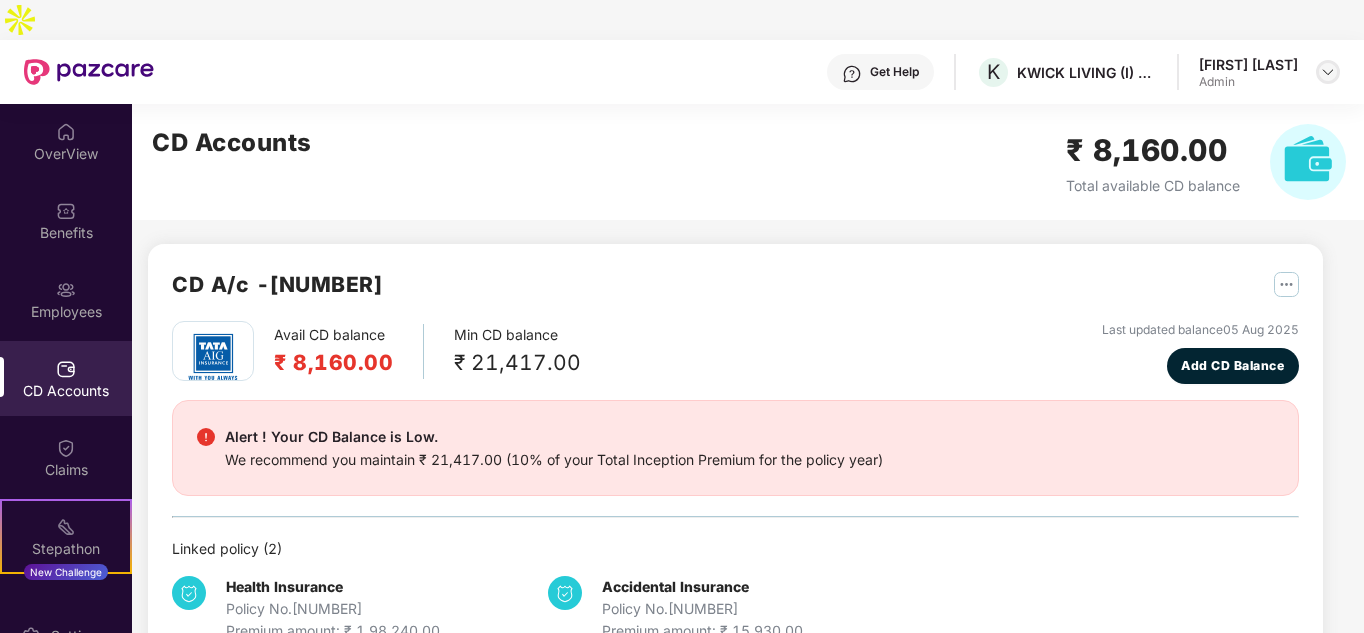 click at bounding box center (1328, 72) 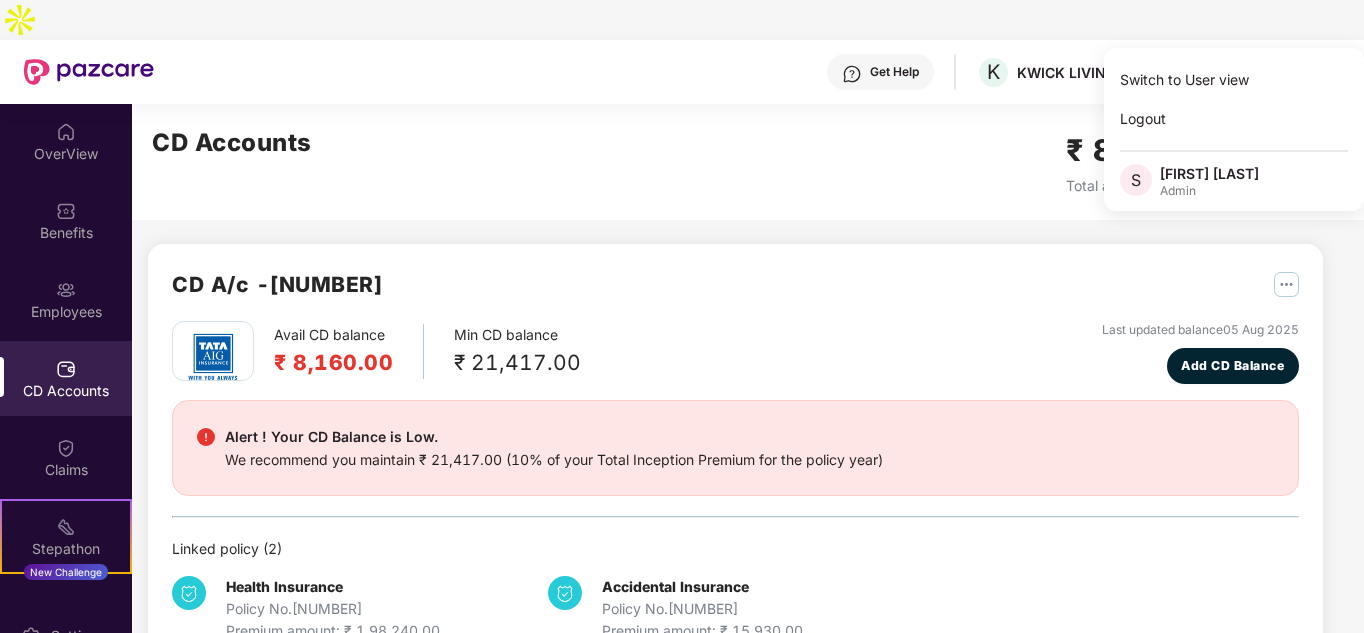 click on "CD Accounts ₹ 8,160.00 Total available CD balance" at bounding box center [749, 162] 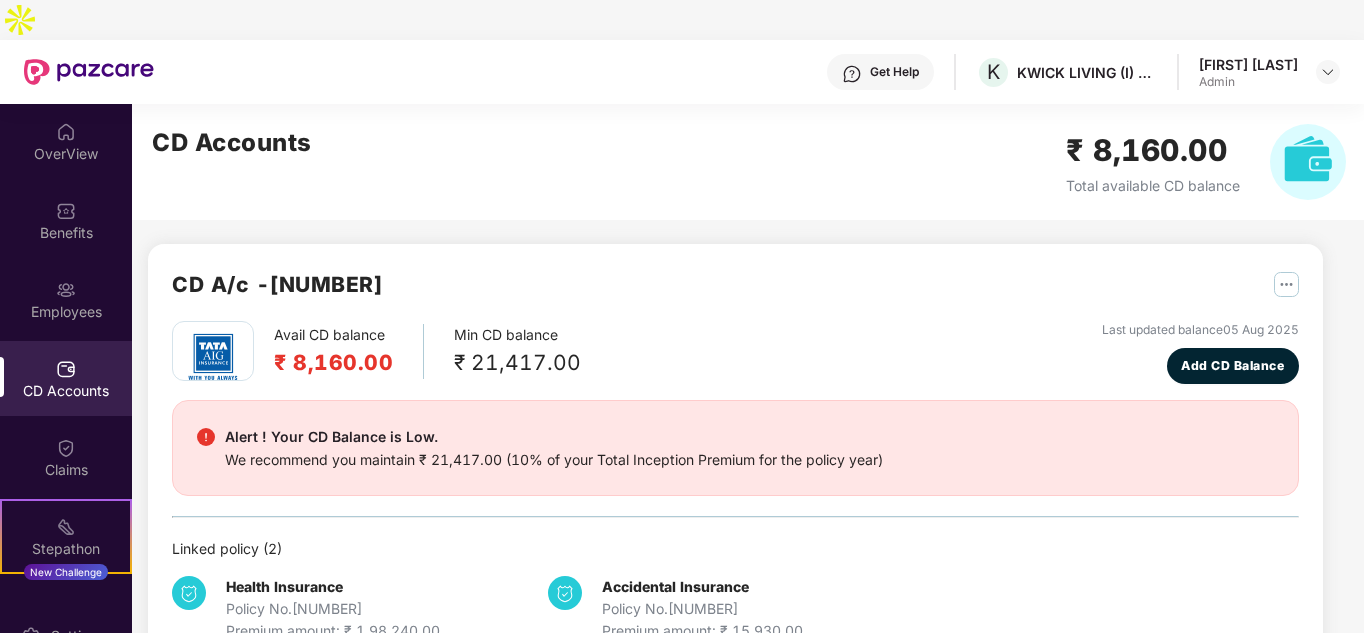 click at bounding box center (1308, 162) 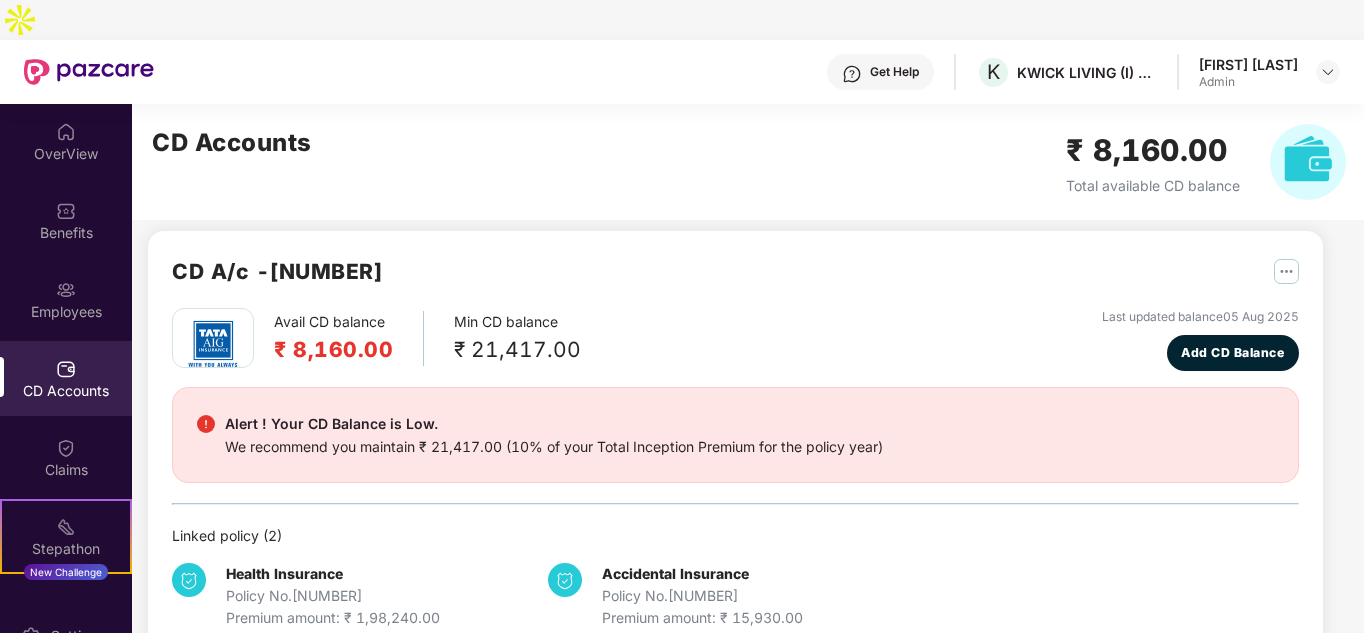 scroll, scrollTop: 17, scrollLeft: 0, axis: vertical 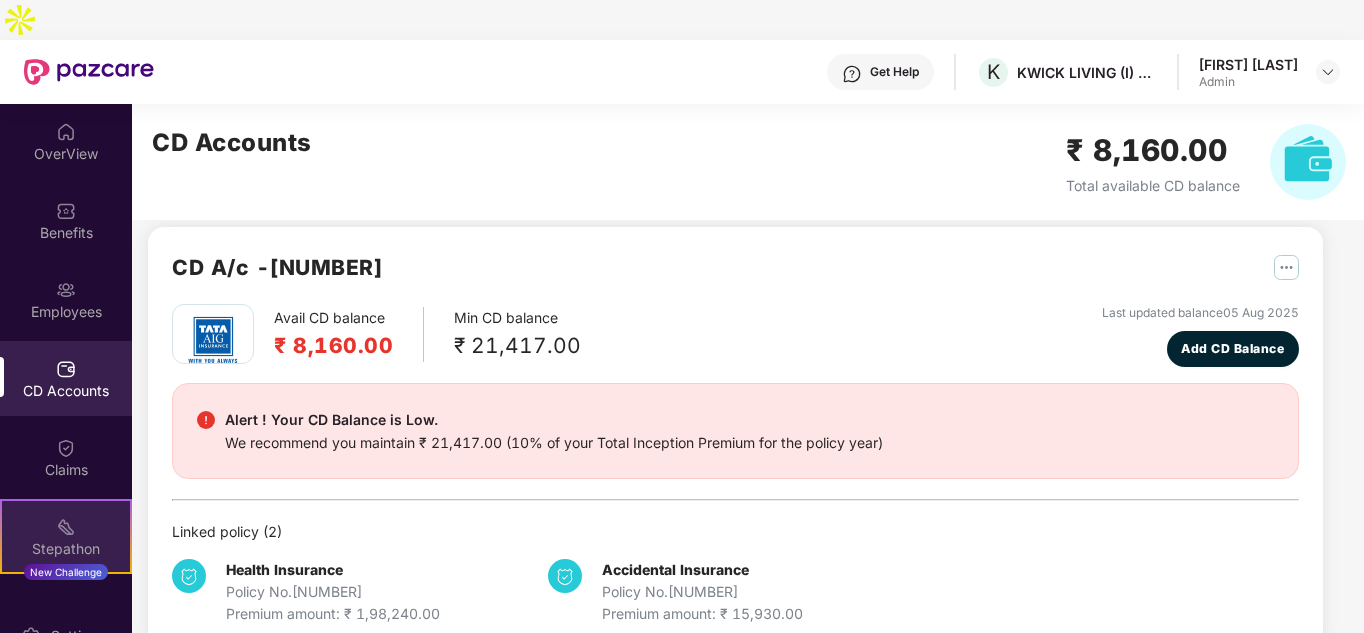 click on "Stepathon New Challenge" at bounding box center (66, 536) 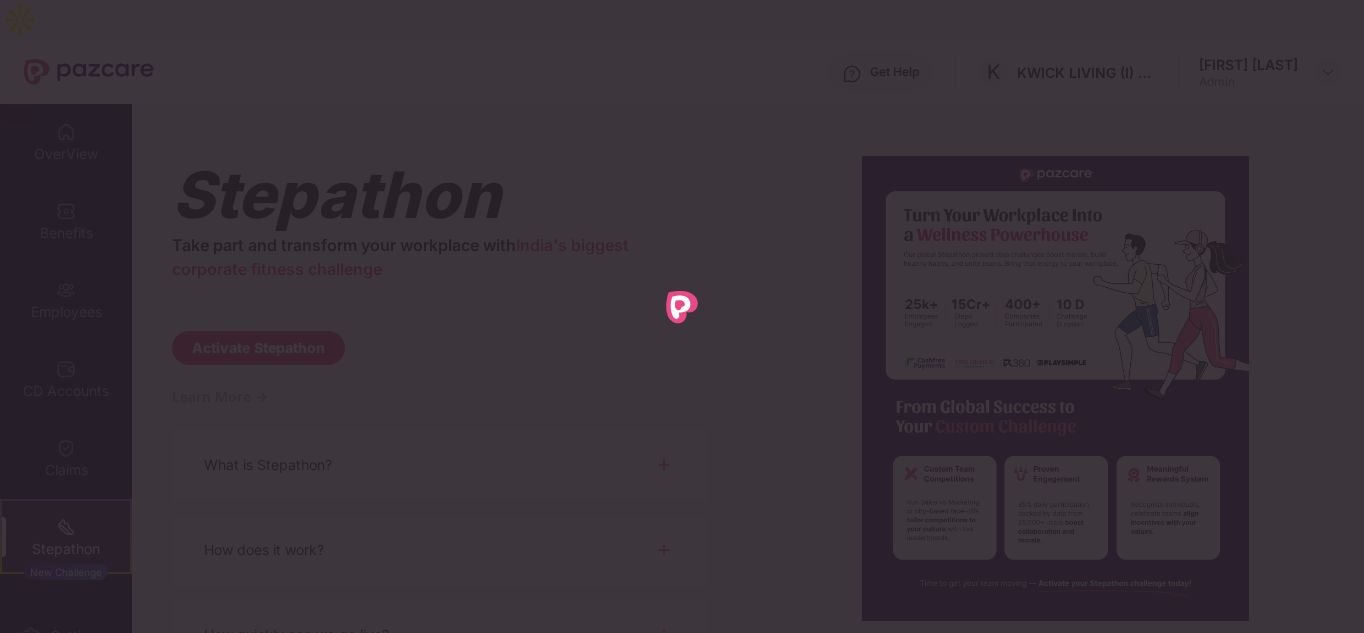 scroll, scrollTop: 0, scrollLeft: 0, axis: both 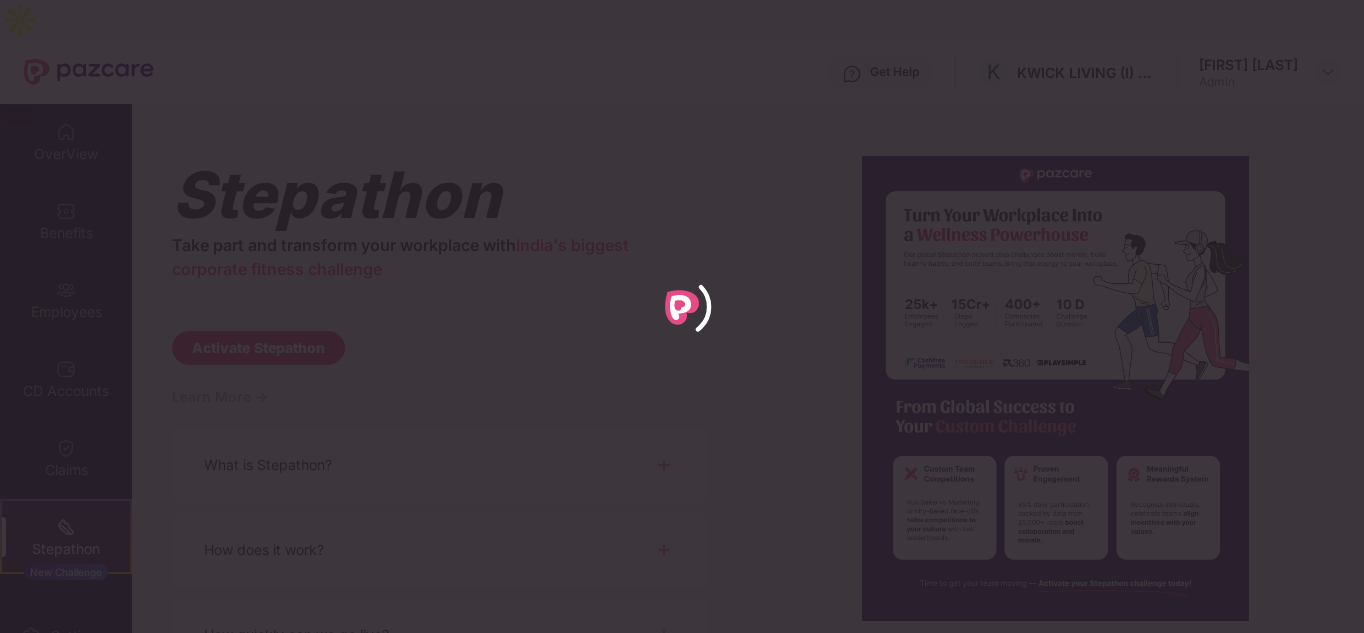click at bounding box center (682, 316) 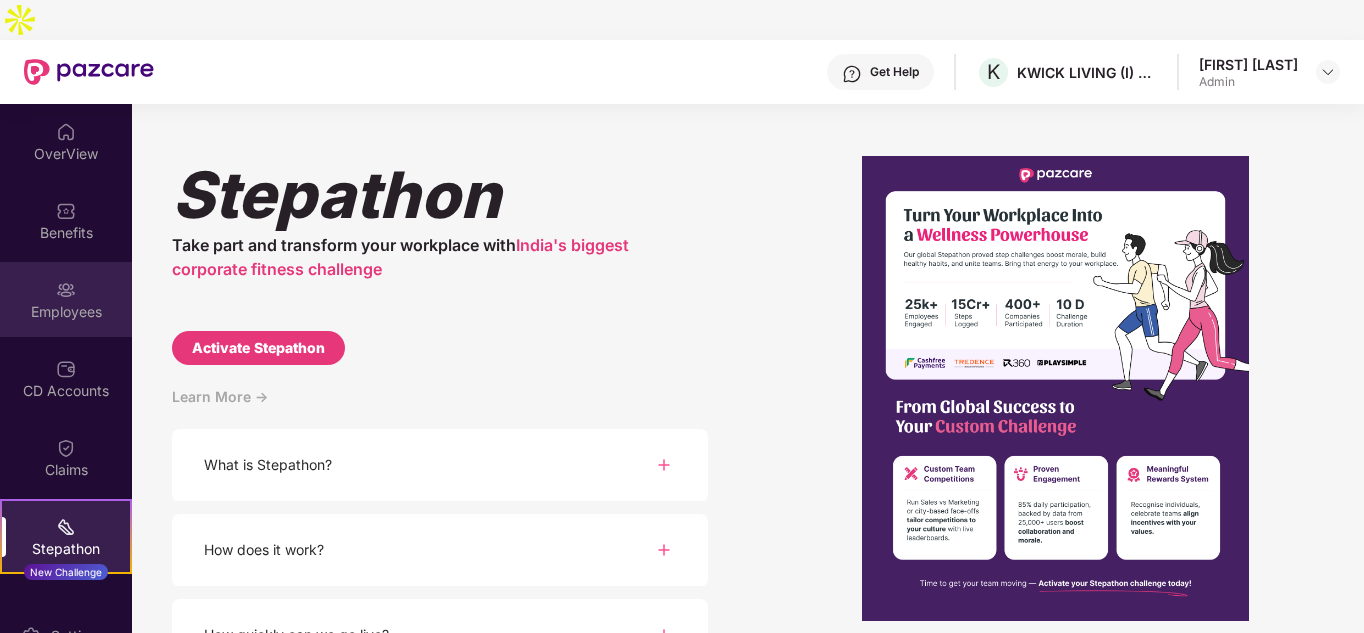 click on "Employees" at bounding box center (66, 299) 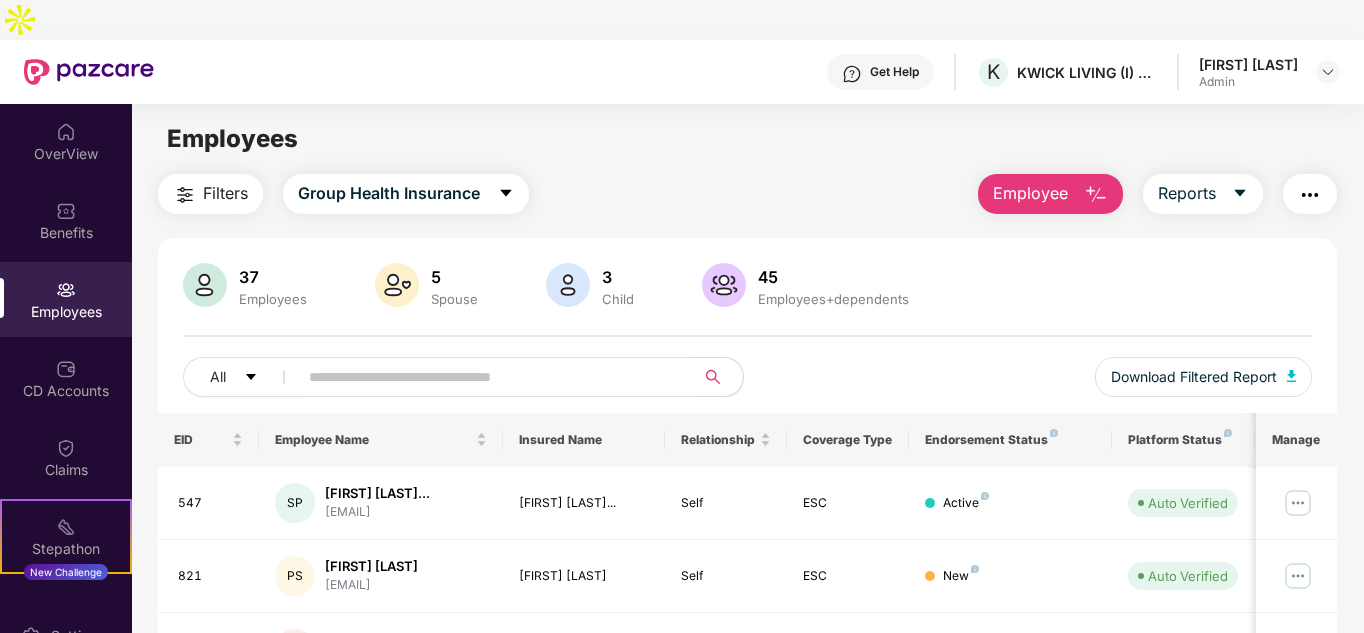 click on "Filters Group Health Insurance Employee  Reports 37 Employees 5 Spouse 3 Child 45 Employees+dependents All Download Filtered Report EID Employee Name Insured Name Relationship Coverage Type Endorsement Status Platform Status Joining Date Manage                   547 SP [FIRST] [LAST]...   [EMAIL] [FIRST] [LAST]  Self ESC Active Auto Verified 11 May 2025 821 PS [FIRST]  [LAST]   [EMAIL] [FIRST]  [LAST]  Self ESC New Auto Verified 11 May 2025 527 FD [FIRST] [LAST]   [EMAIL] [FIRST] [LAST] Self ESC Active Auto Verified 01 Mar 2025 522 AK [FIRST] [LAST]   [EMAIL] [FIRST] [LAST] Self ESC Active Verified 19 Feb 2025 577 NG [FIRST] [LAST]...   [EMAIL] [FIRST] [LAST]  Self ESC Active Auto Verified 11 June 2024 517 MP [FIRST] [LAST]   [EMAIL] [FIRST] [LAST] Self ESC Active Verified 11 Jan 2024 668 JV [FIRST] [LAST]   [EMAIL] [FIRST] [LAST] Self ESC Active Verified 02 Jan 2025 486 VS   ESC" at bounding box center (747, 721) 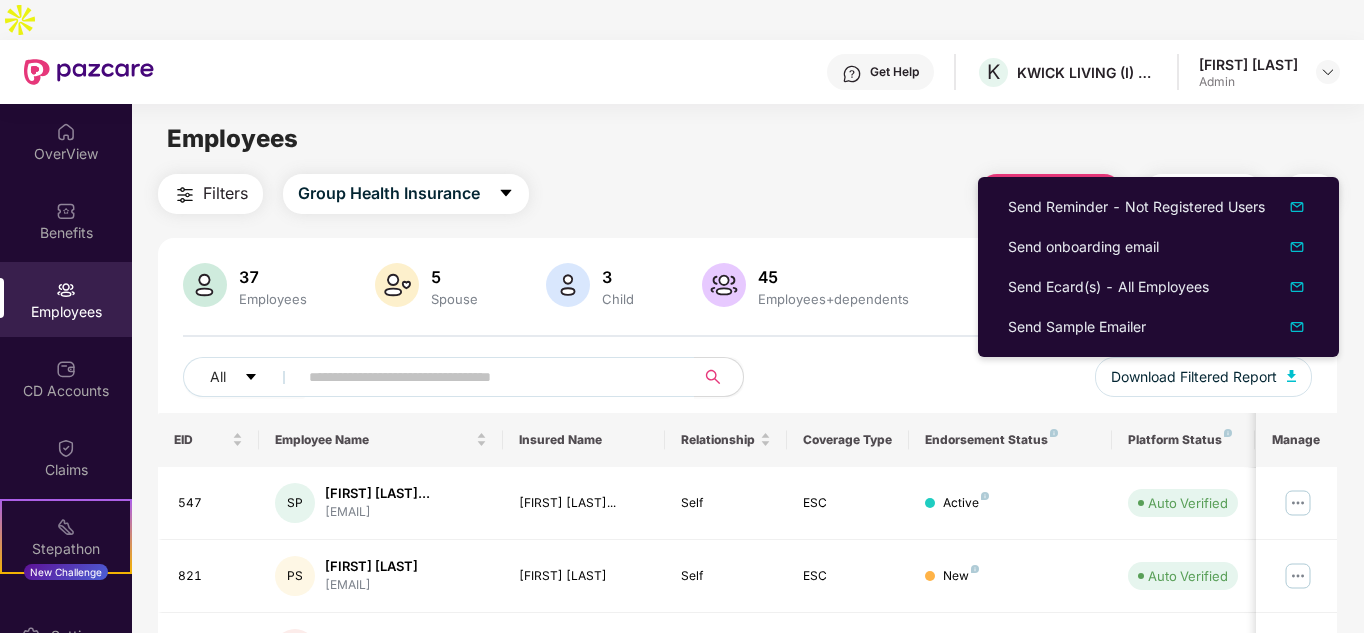 click on "Filters Group Health Insurance Employee  Reports" at bounding box center (748, 194) 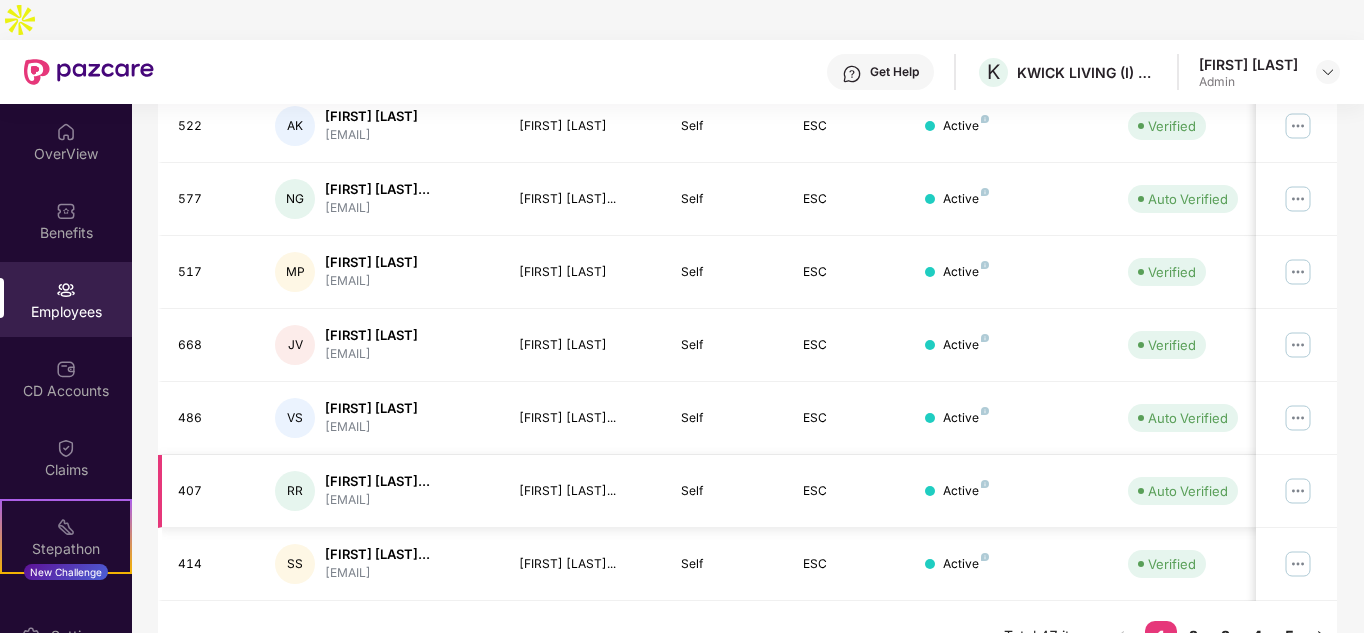 scroll, scrollTop: 0, scrollLeft: 0, axis: both 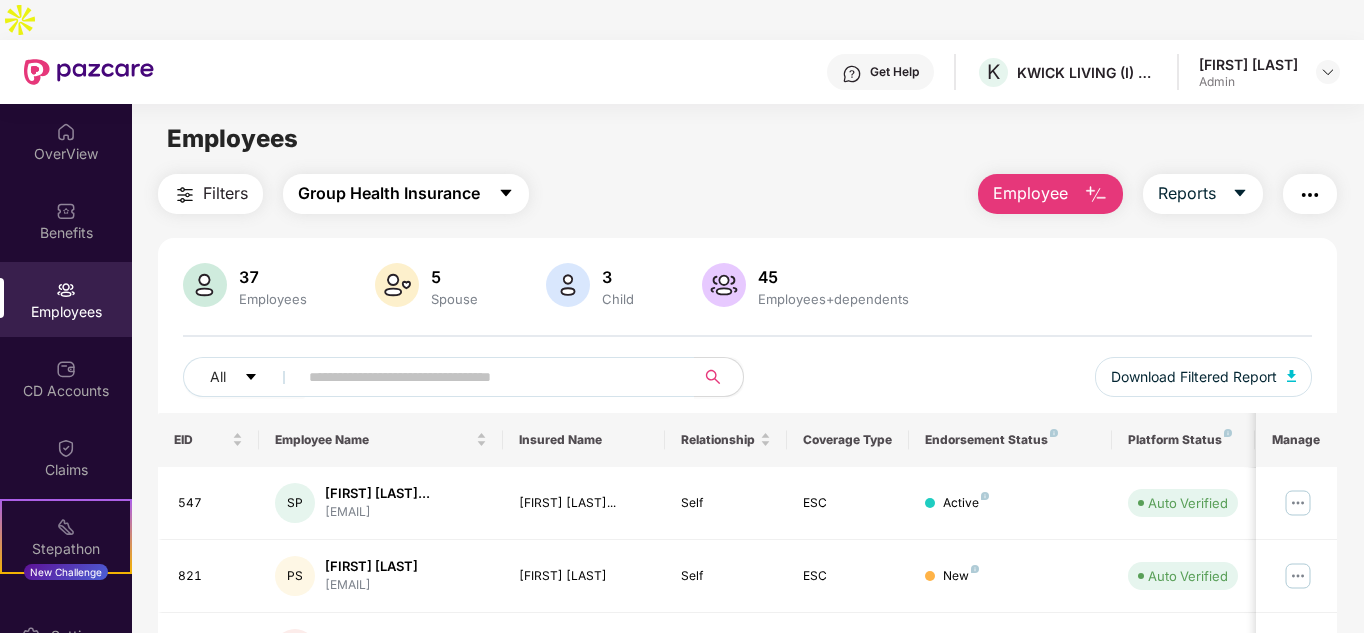 click on "Group Health Insurance" at bounding box center [389, 193] 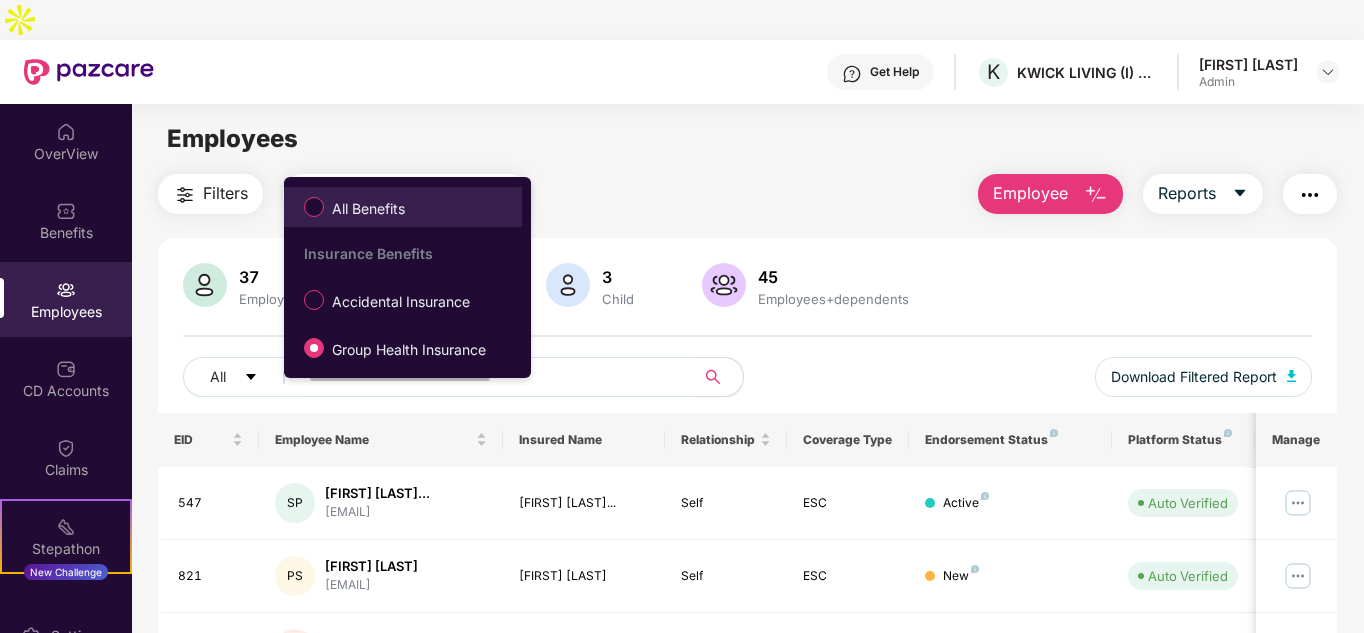 click on "All Benefits" at bounding box center (368, 209) 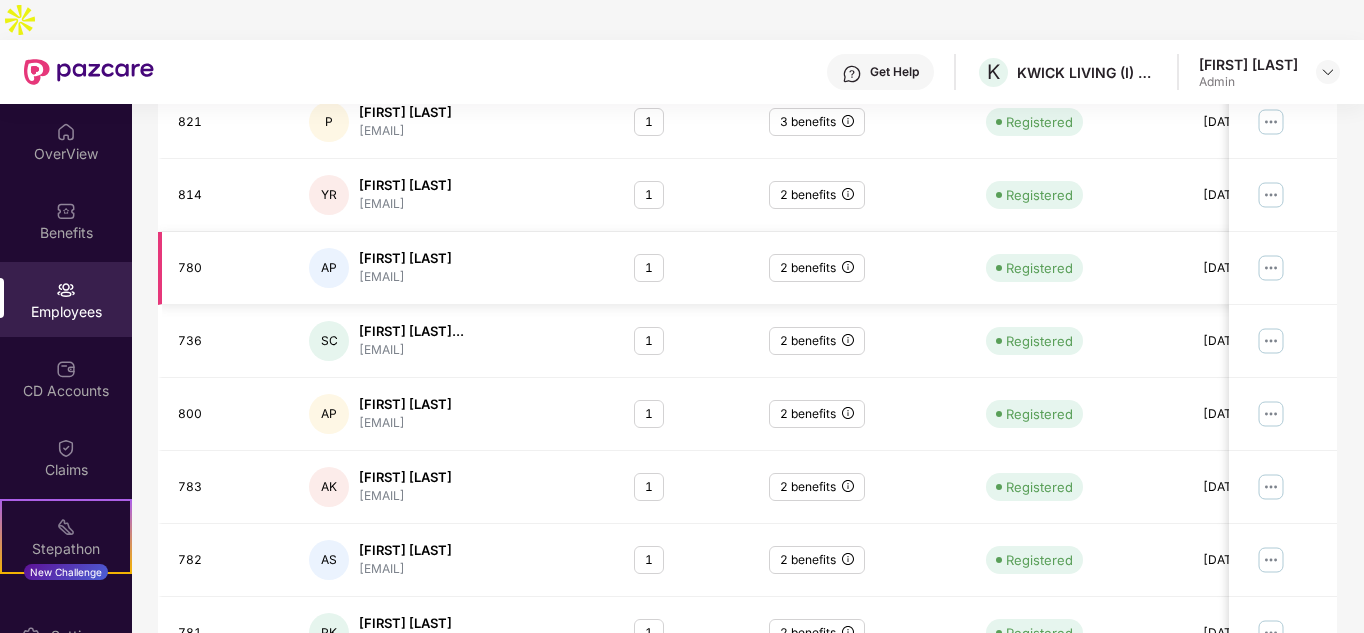 scroll, scrollTop: 500, scrollLeft: 0, axis: vertical 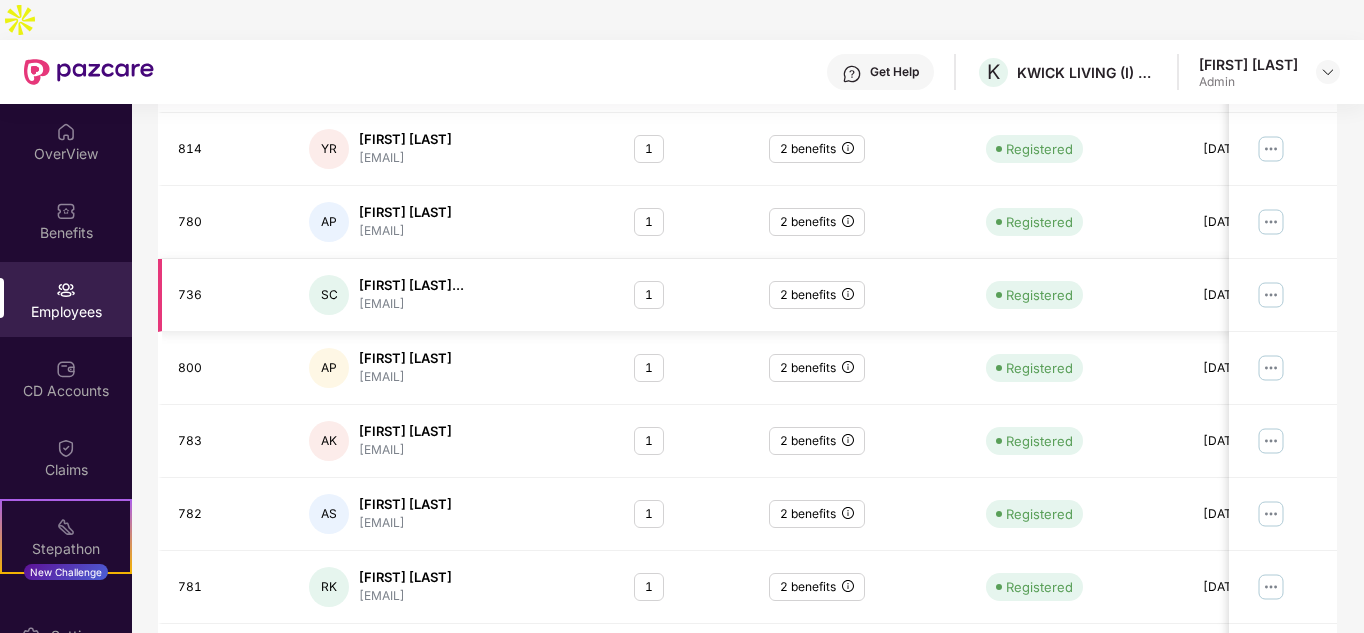 click at bounding box center [1271, 295] 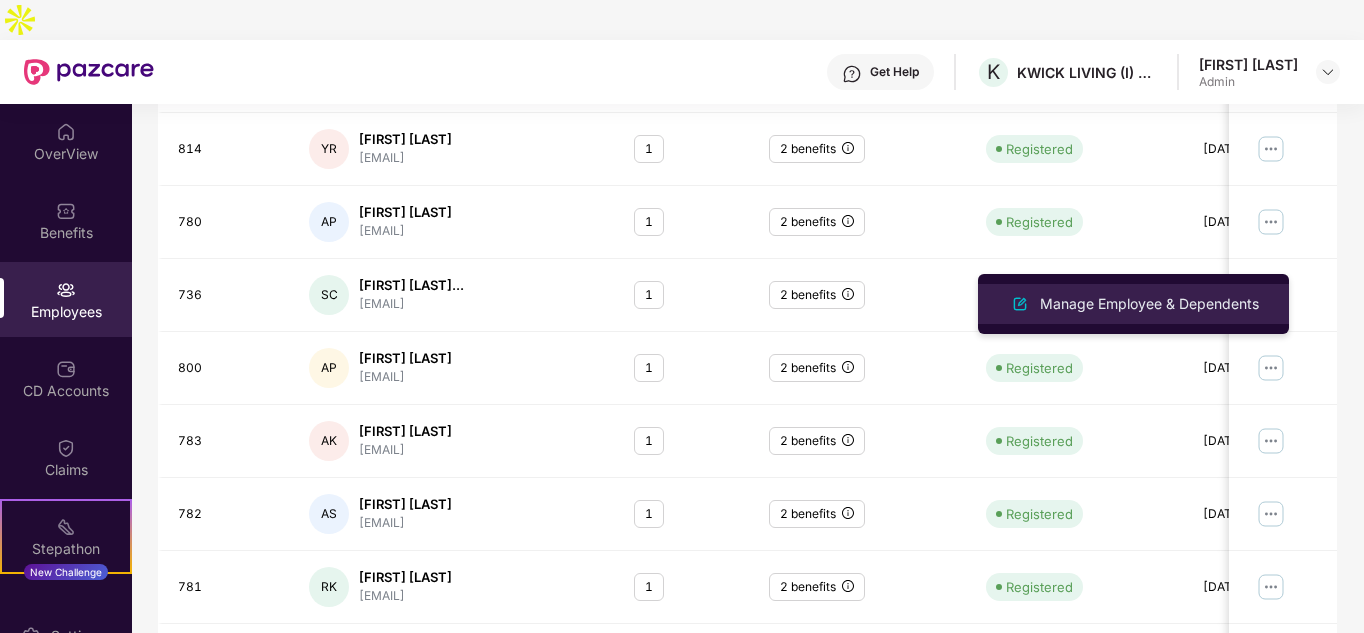 click on "Manage Employee & Dependents" at bounding box center [1149, 304] 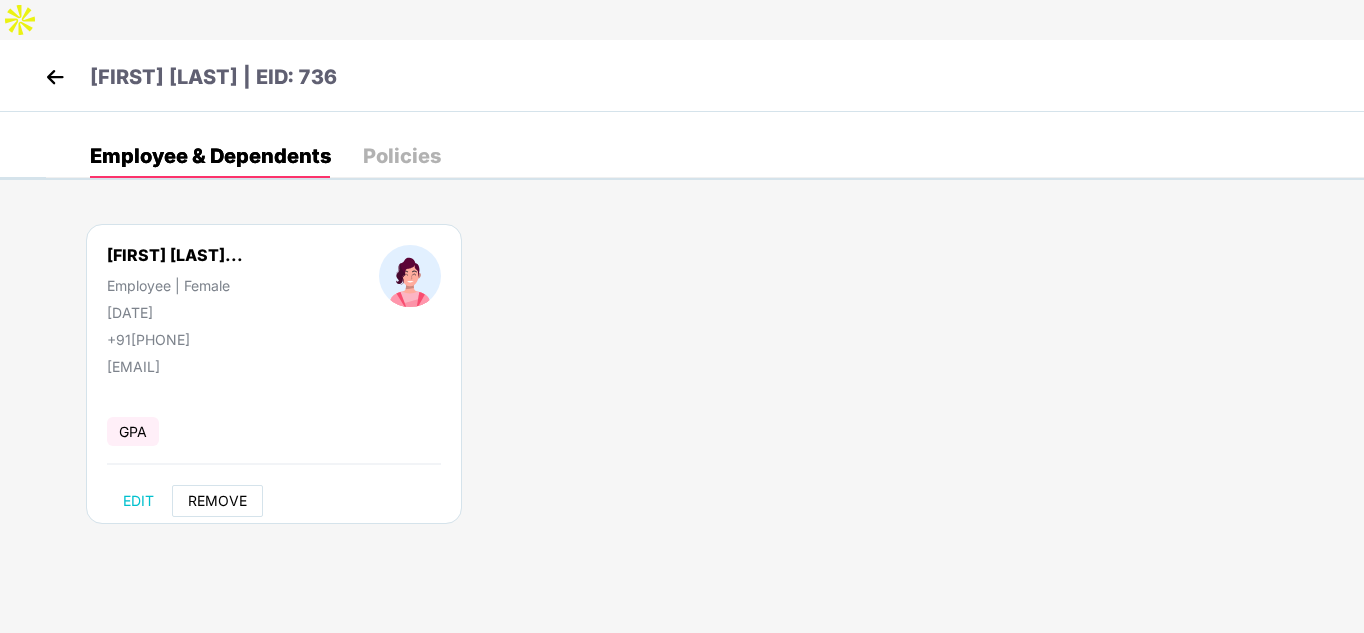 click on "REMOVE" at bounding box center [217, 501] 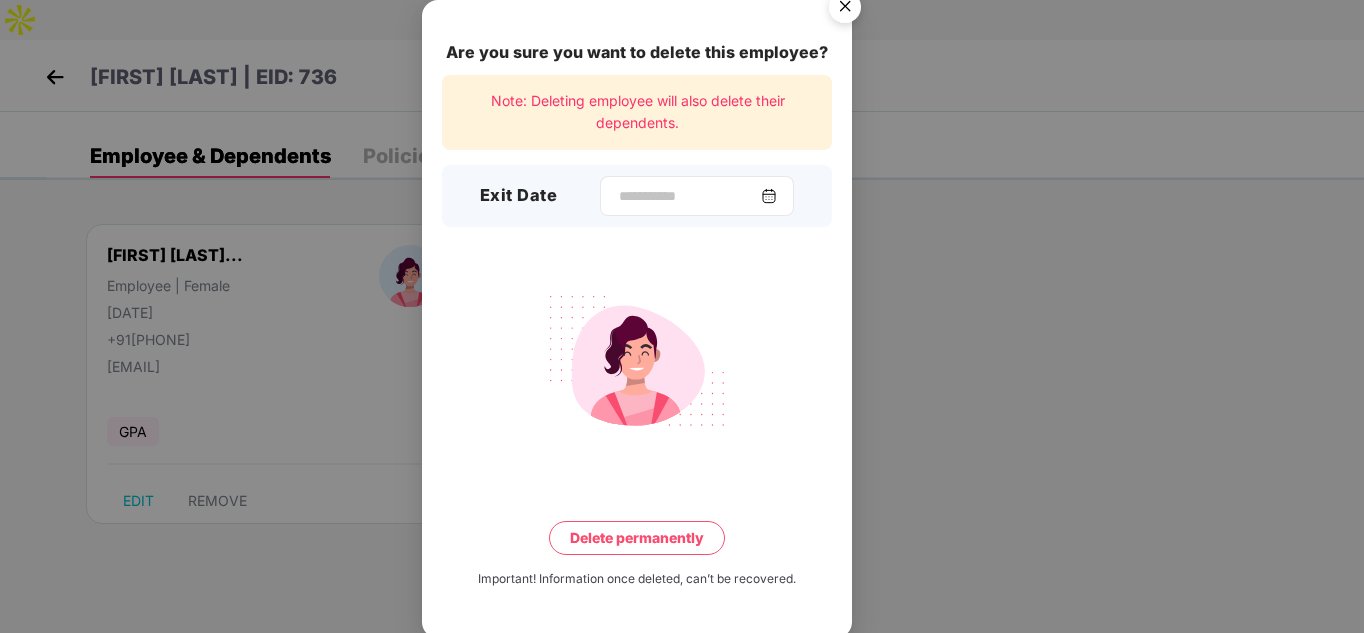 click at bounding box center (697, 196) 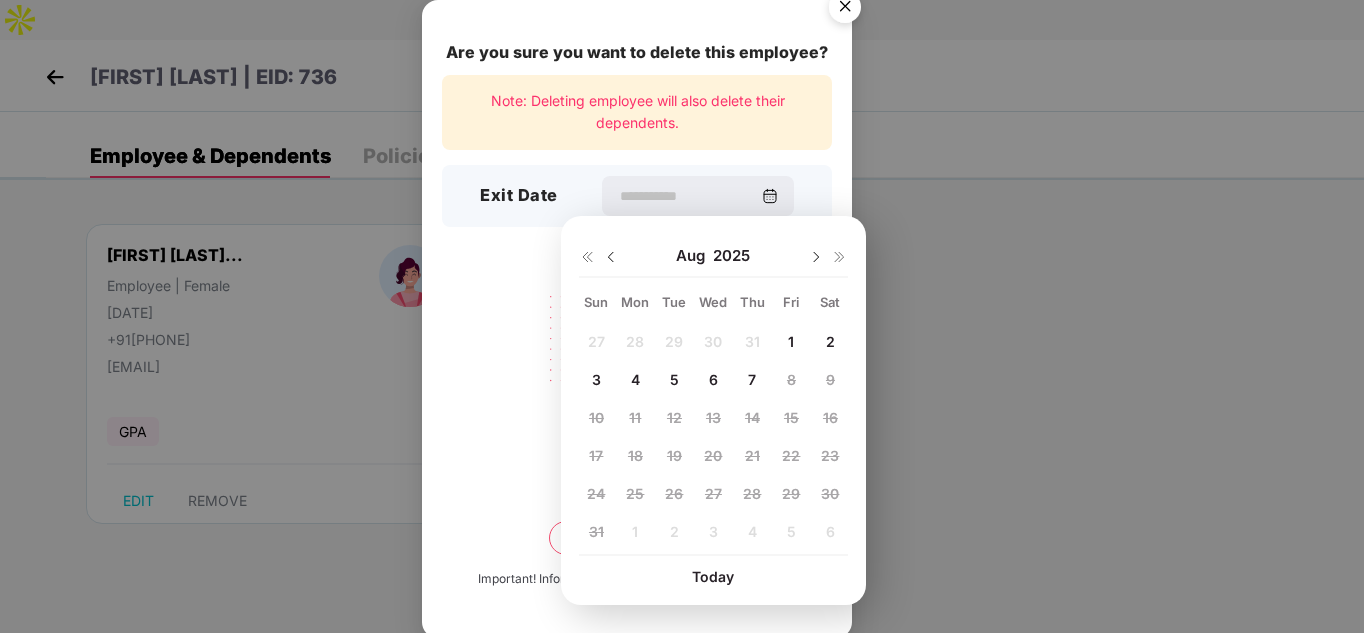 click on "Aug 2025" at bounding box center (713, 256) 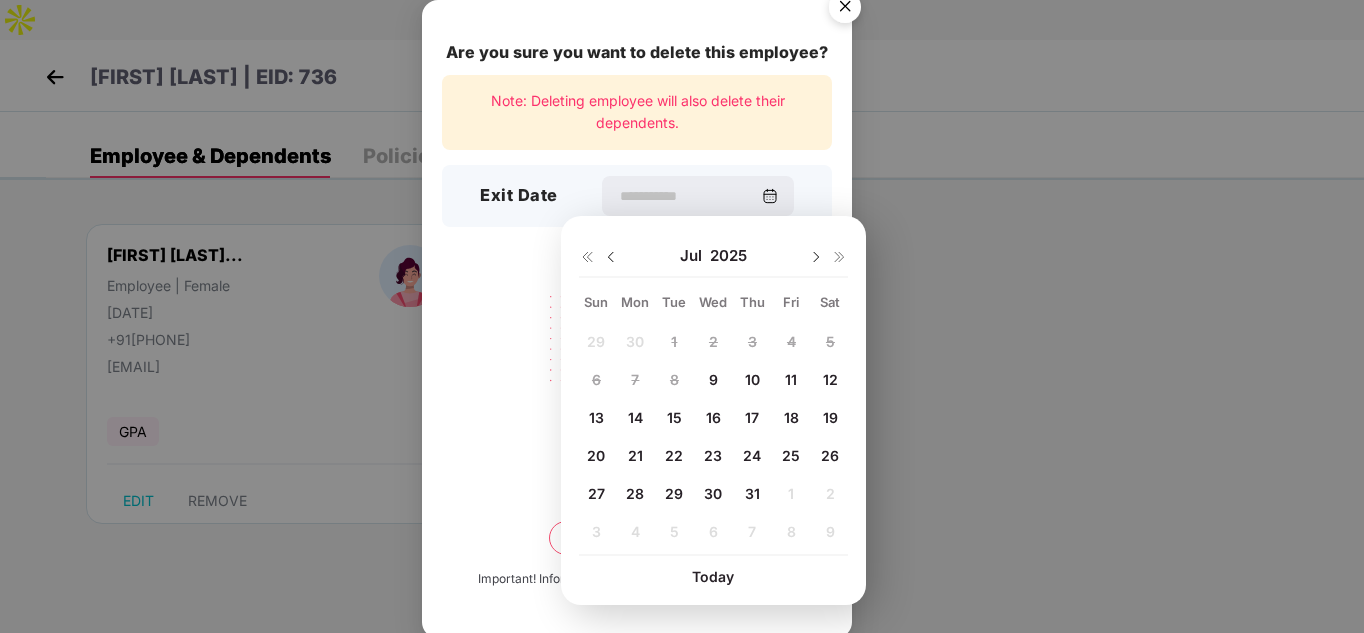 click on "18" at bounding box center (791, 417) 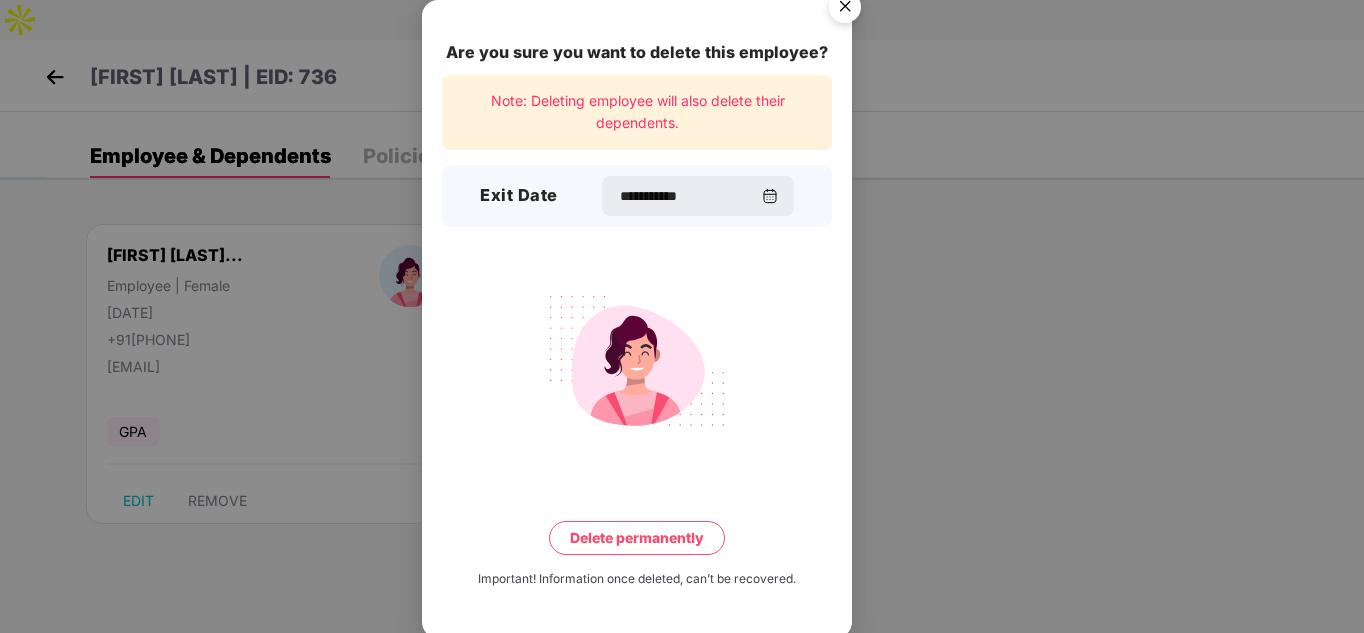 click on "Delete permanently" at bounding box center [637, 538] 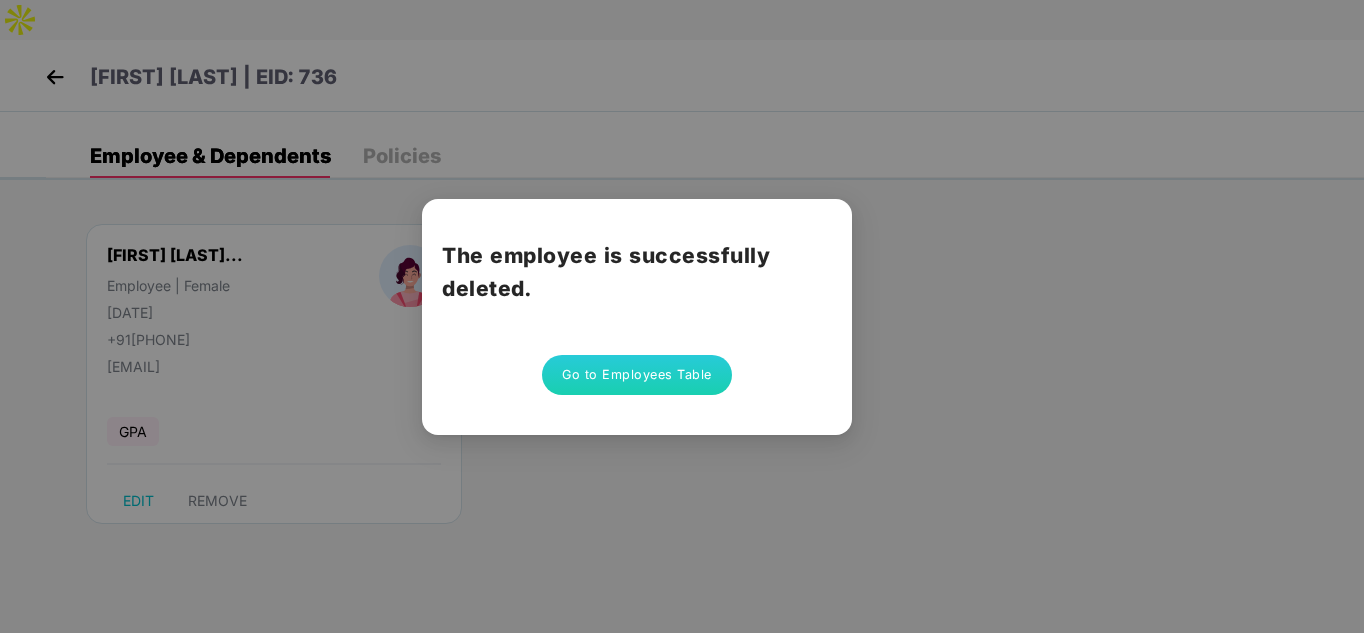 click on "Go to Employees Table" at bounding box center (637, 375) 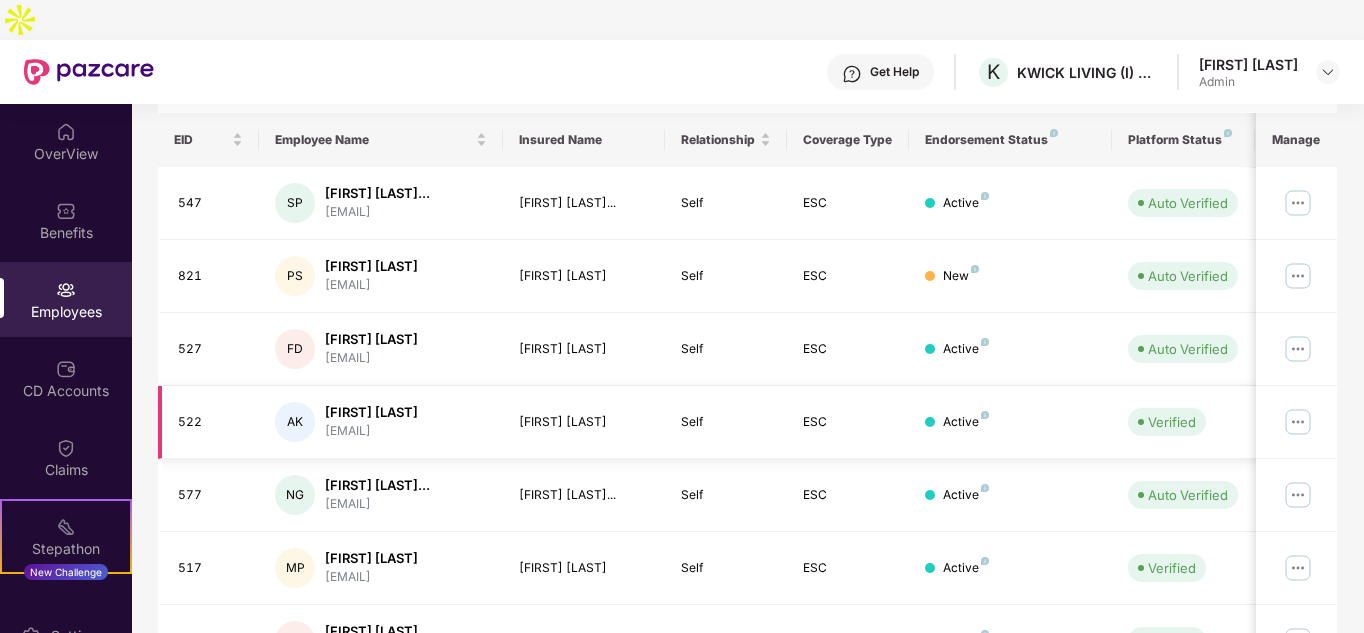 scroll, scrollTop: 0, scrollLeft: 0, axis: both 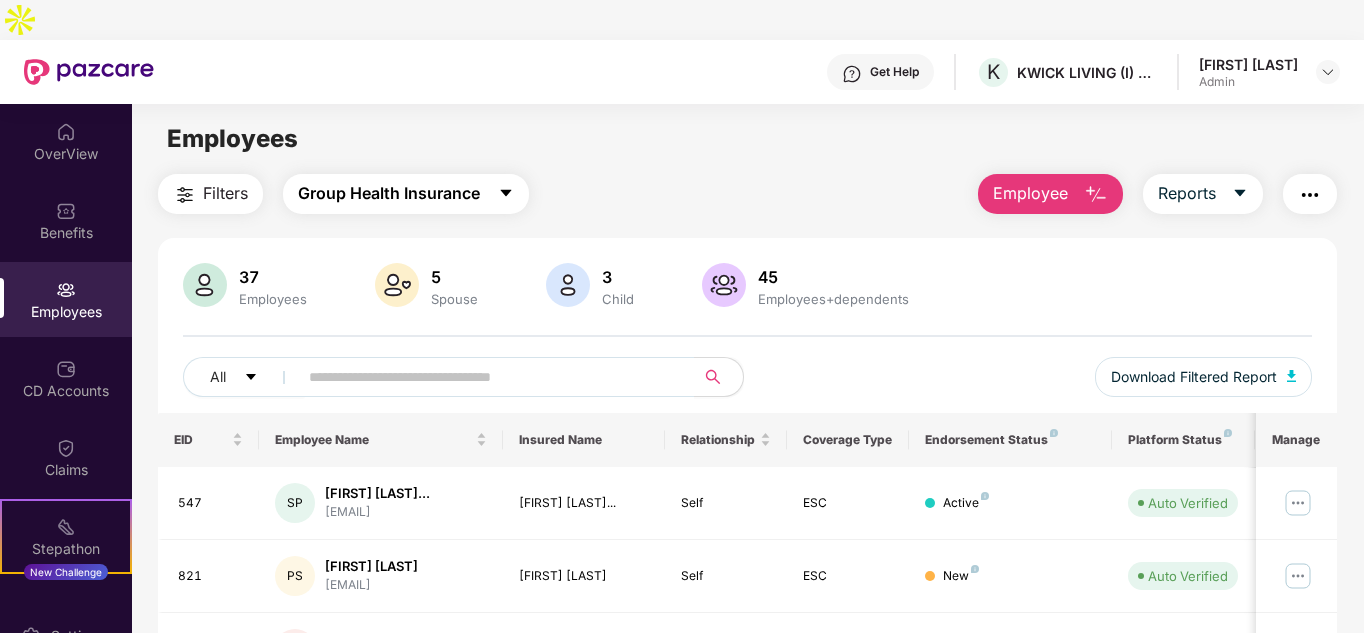 click on "Filters Group Health Insurance Employee  Reports 37 Employees 5 Spouse 3 Child 45 Employees+dependents All Download Filtered Report EID Employee Name Insured Name Relationship Coverage Type Endorsement Status Platform Status Joining Date Manage                   547 SP [FIRST] [LAST]...   [EMAIL] [FIRST] [LAST]  Self ESC Active Auto Verified 11 May 2025 821 PS [FIRST]  [LAST]   [EMAIL] [FIRST]  [LAST]  Self ESC New Auto Verified 11 May 2025 527 FD [FIRST] [LAST]   [EMAIL] [FIRST] [LAST] Self ESC Active Auto Verified 01 Mar 2025 522 AK [FIRST] [LAST]   [EMAIL] [FIRST] [LAST] Self ESC Active Verified 19 Feb 2025 577 NG [FIRST] [LAST]...   [EMAIL] [FIRST] [LAST]  Self ESC Active Auto Verified 11 June 2024 517 MP [FIRST] [LAST]   [EMAIL] [FIRST] [LAST] Self ESC Active Verified 11 Jan 2024 668 JV [FIRST] [LAST]   [EMAIL] [FIRST] [LAST] Self ESC Active Verified 02 Jan 2025 486 VS   ESC" at bounding box center (748, 721) 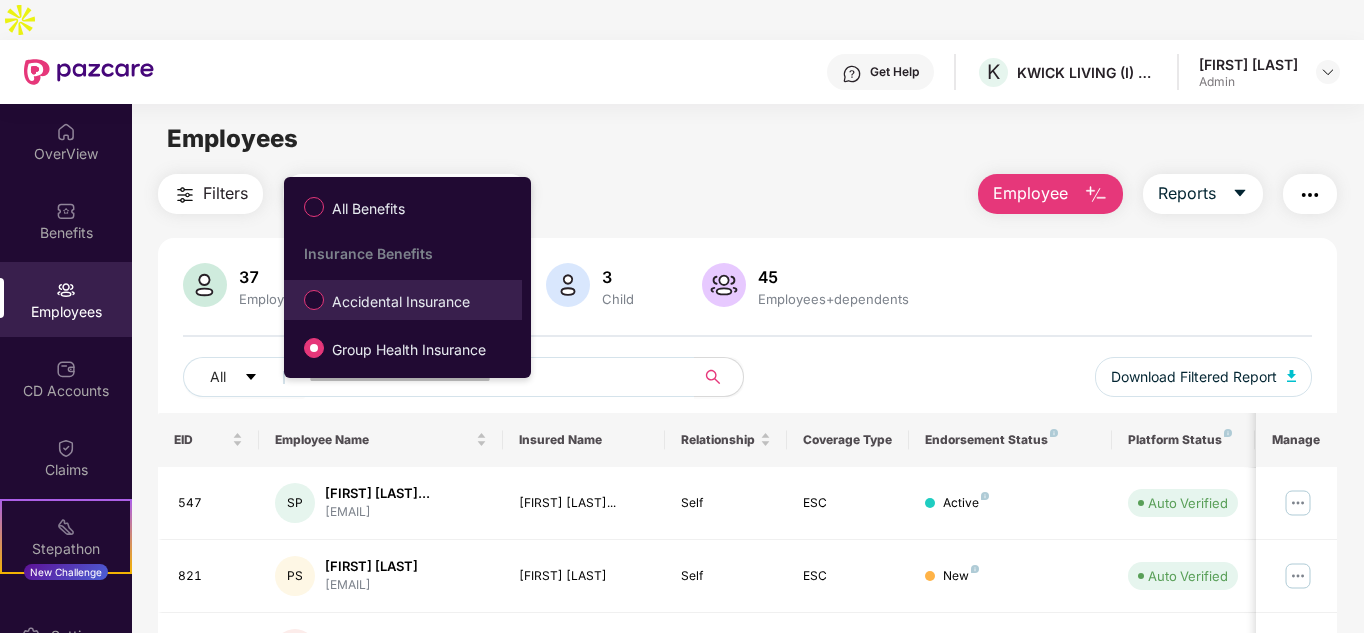 click on "Accidental Insurance" at bounding box center (401, 302) 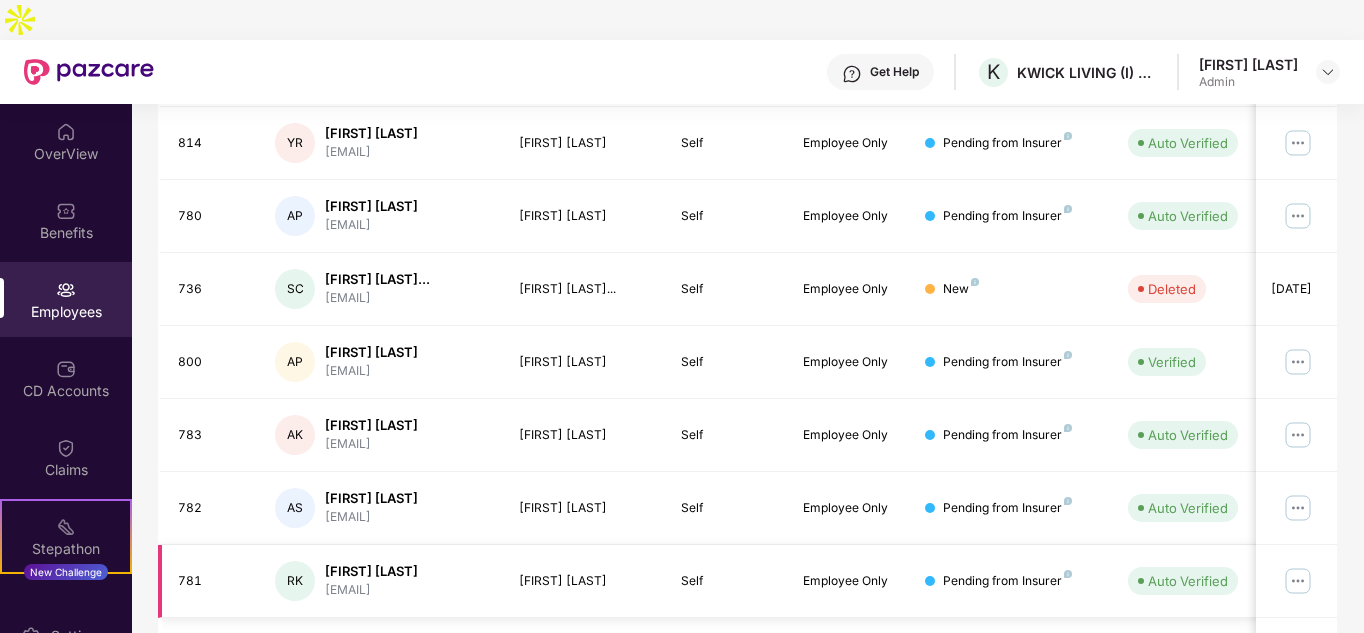 scroll, scrollTop: 630, scrollLeft: 0, axis: vertical 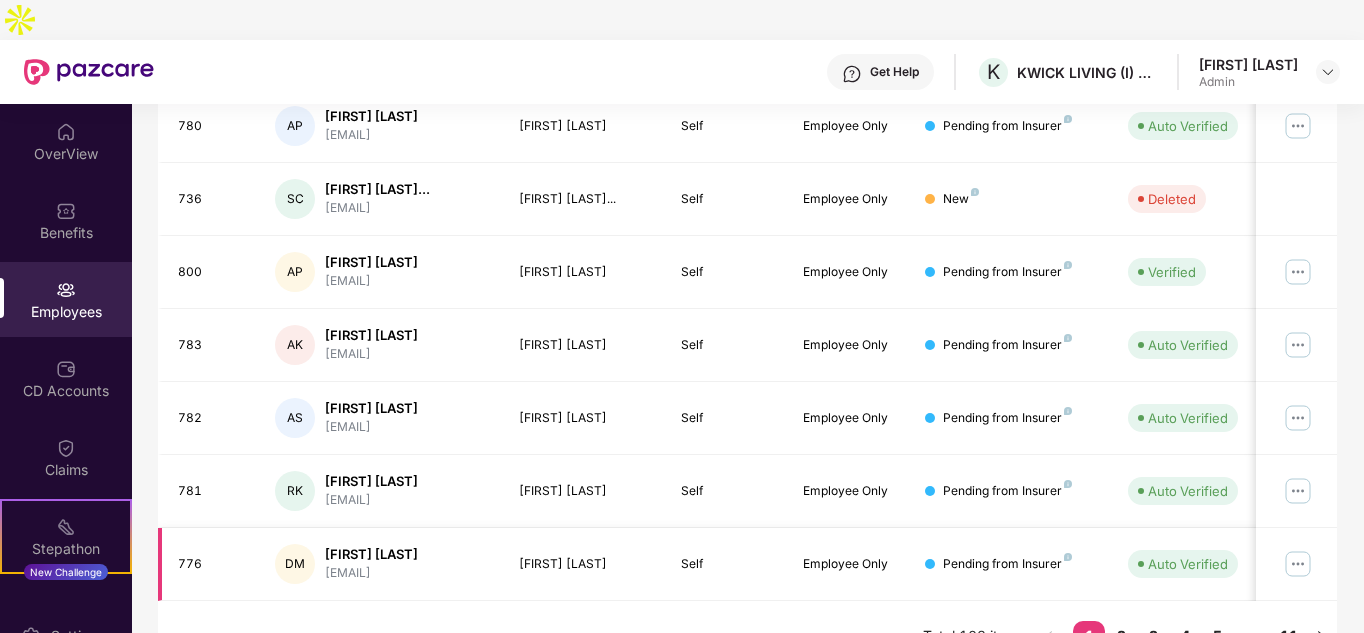 click at bounding box center [1298, 564] 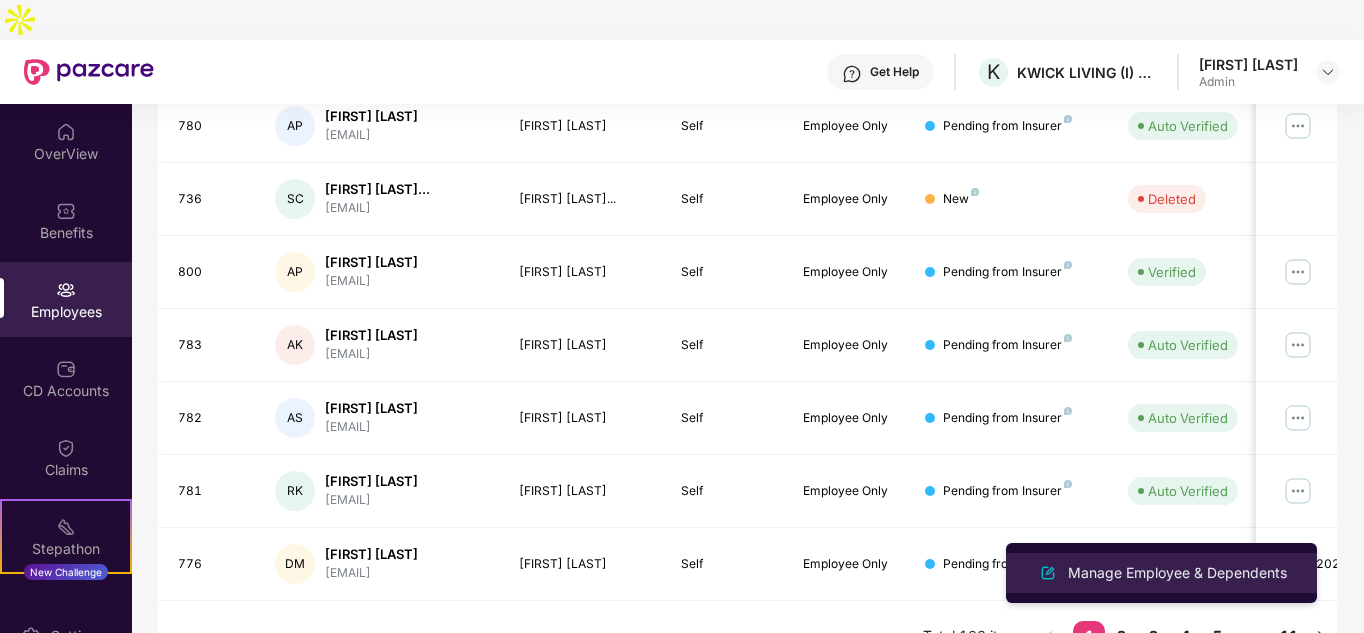 click on "Manage Employee & Dependents" at bounding box center (1177, 573) 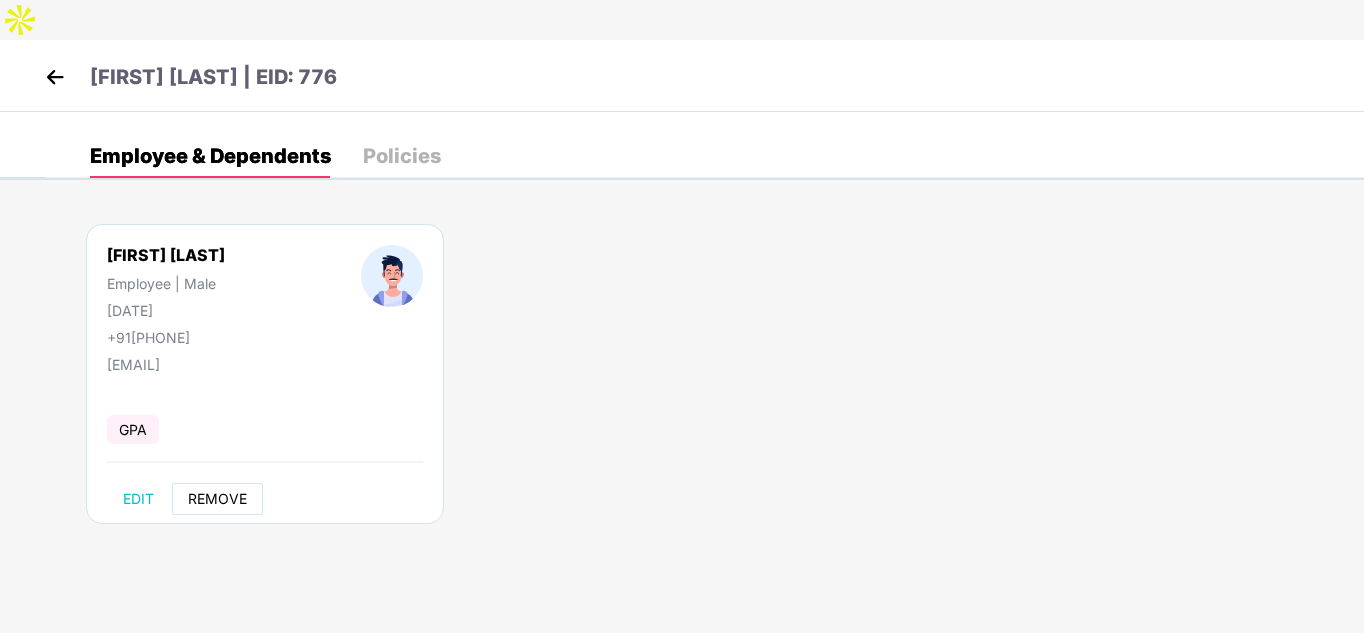 click on "REMOVE" at bounding box center [217, 499] 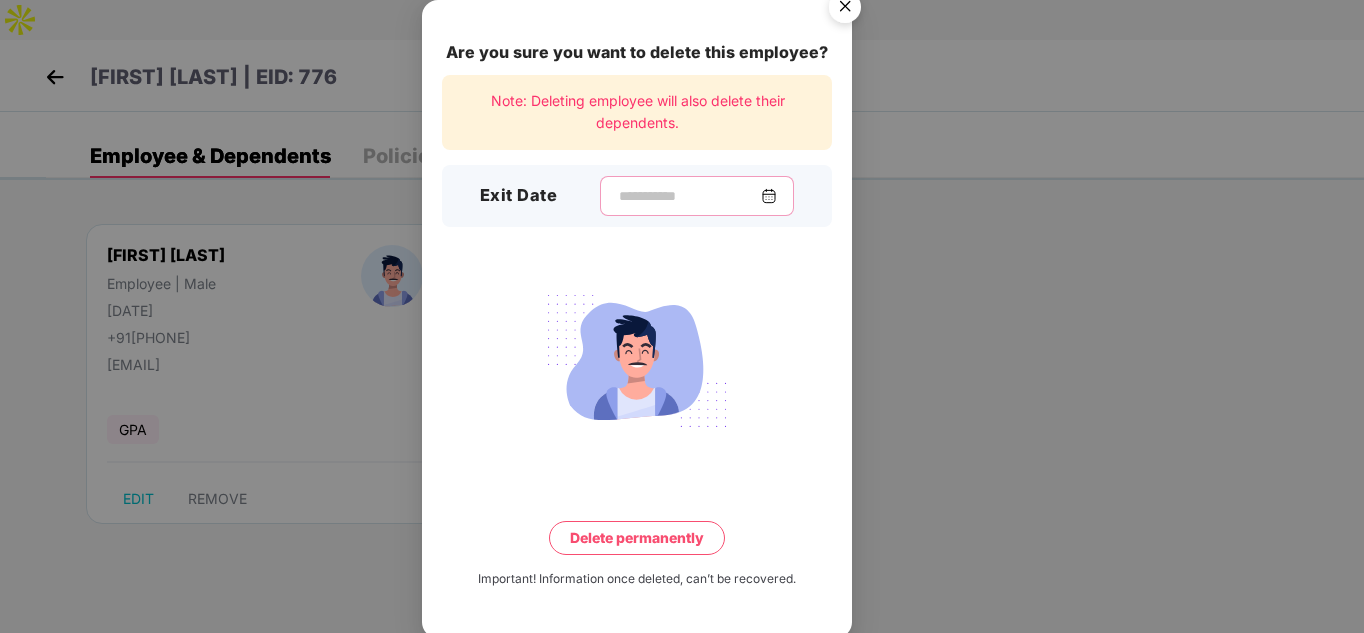 click at bounding box center [689, 196] 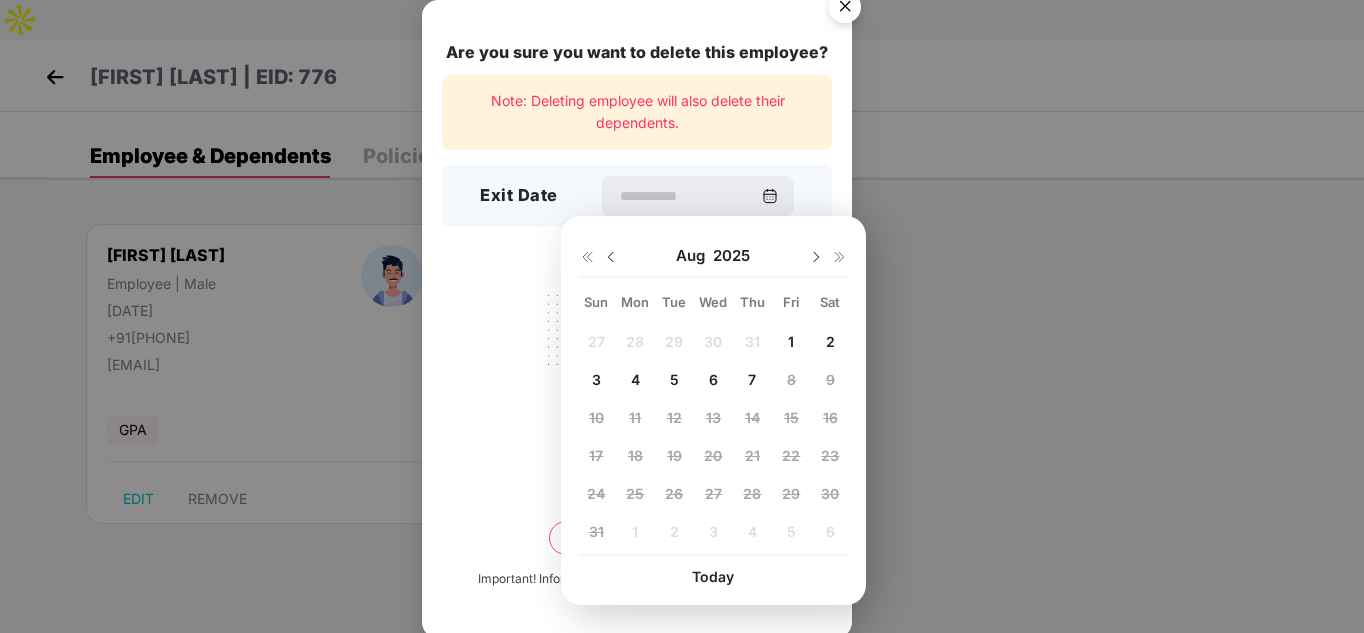 click at bounding box center (611, 257) 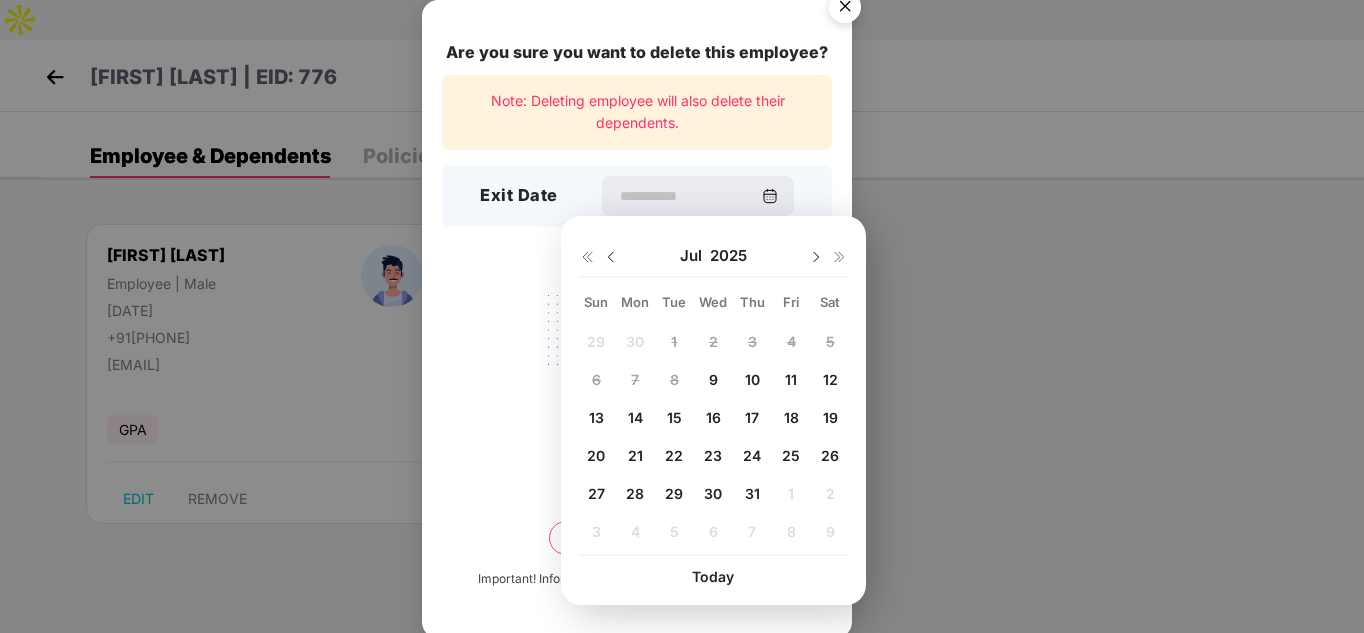 click on "31" at bounding box center [752, 493] 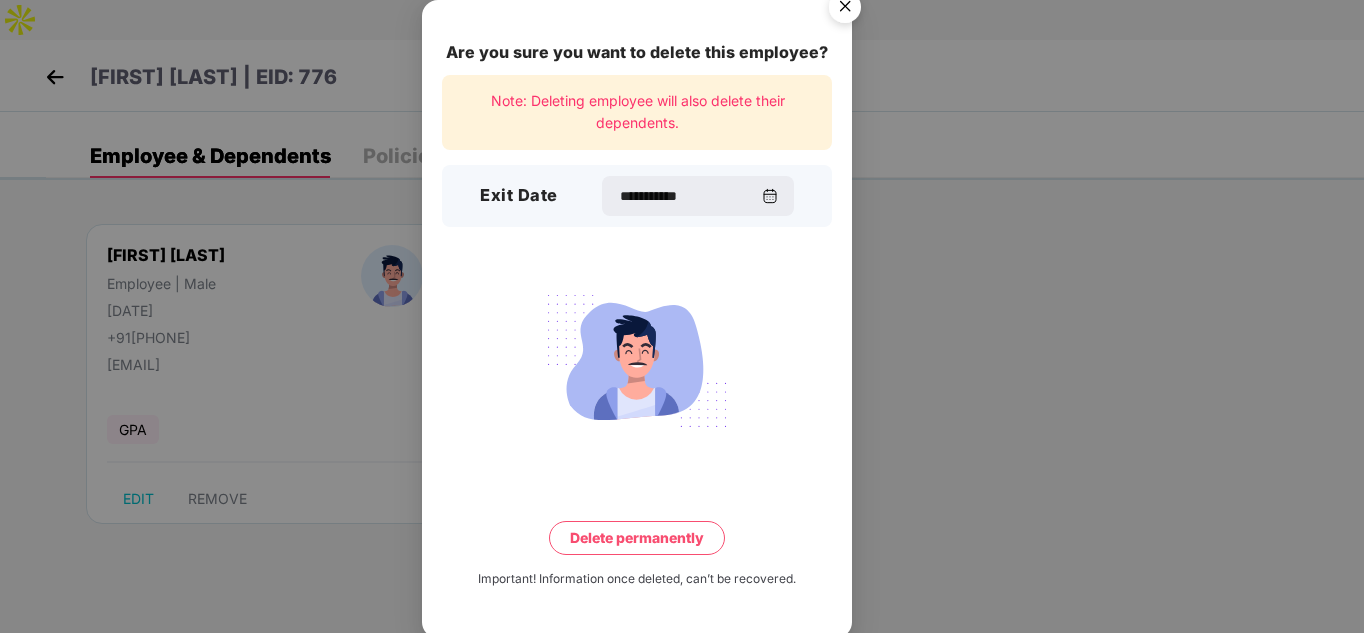 scroll, scrollTop: 5, scrollLeft: 0, axis: vertical 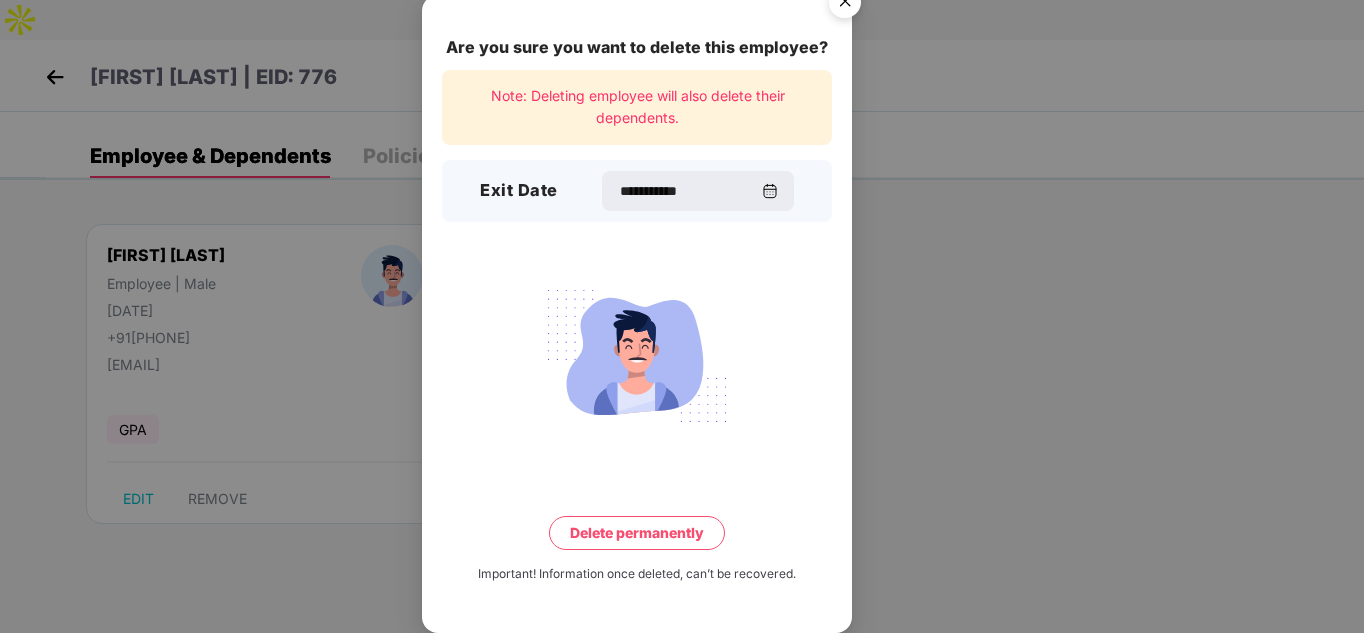 click on "Delete permanently" at bounding box center (637, 533) 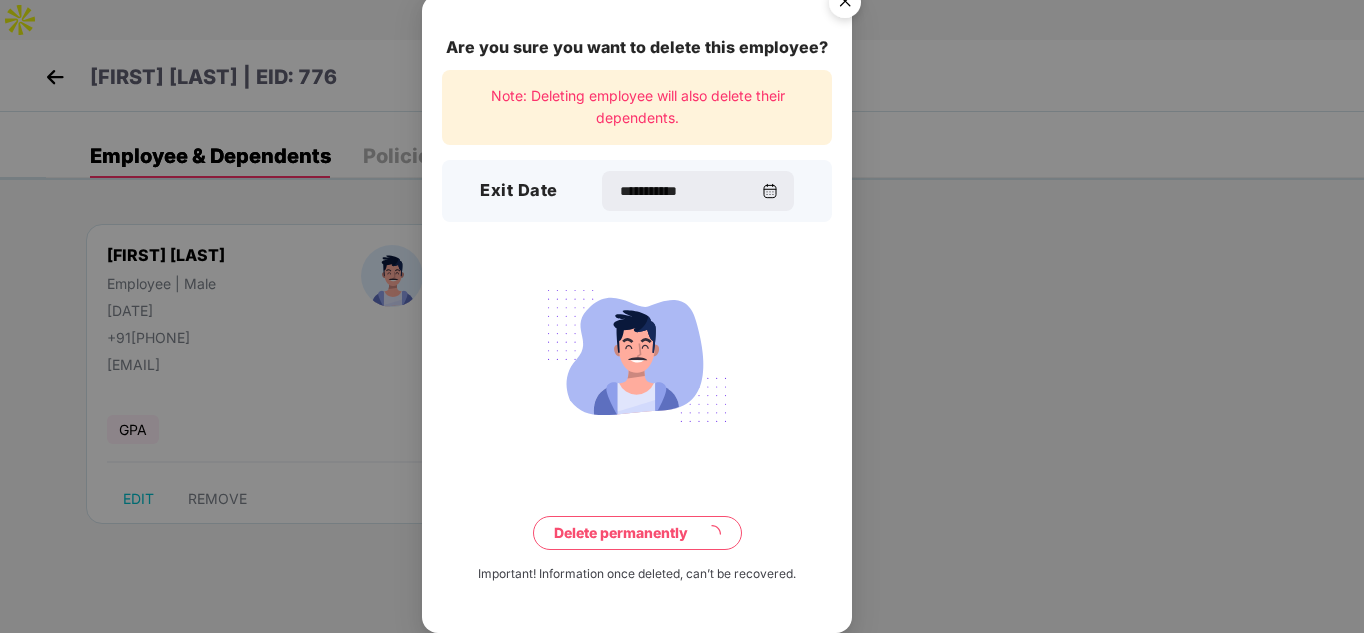 scroll, scrollTop: 0, scrollLeft: 0, axis: both 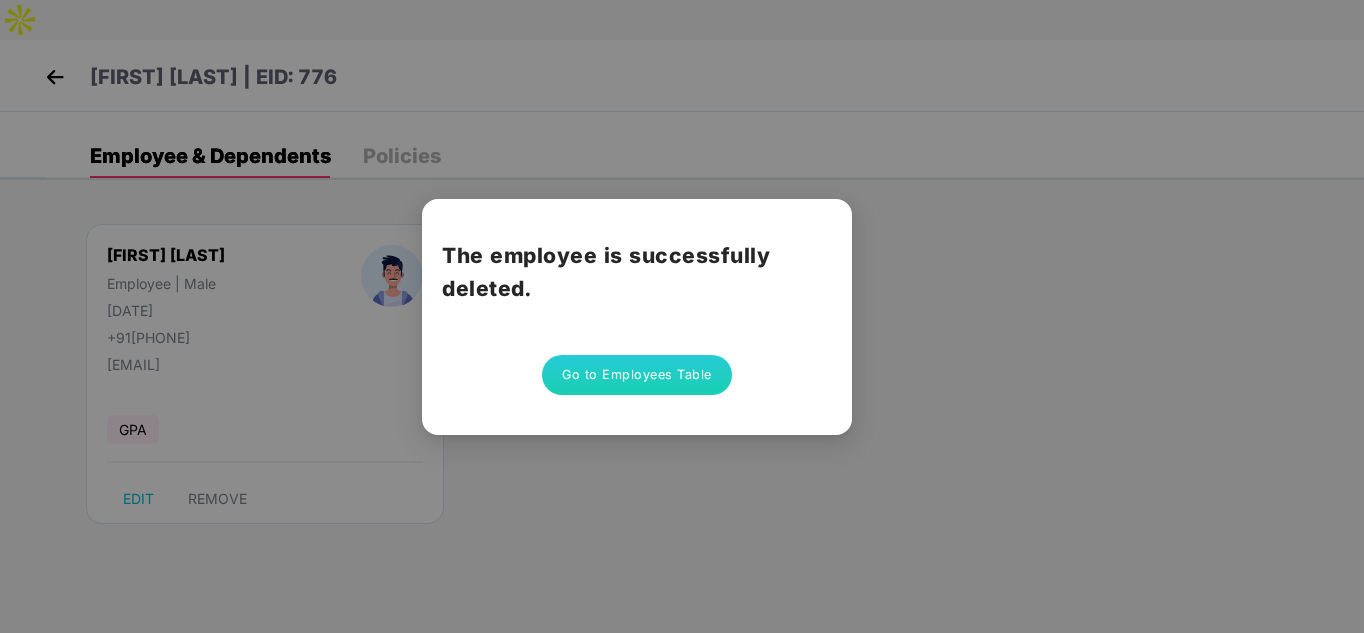 click on "Go to Employees Table" at bounding box center (637, 375) 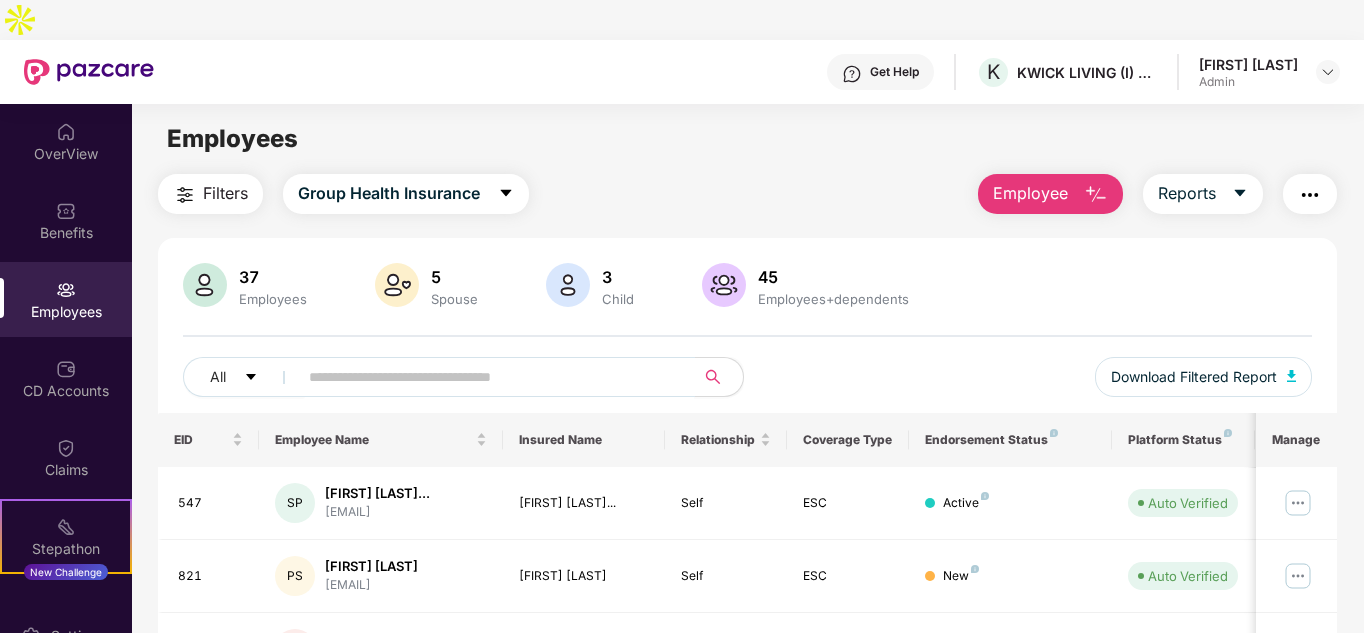 click at bounding box center (488, 377) 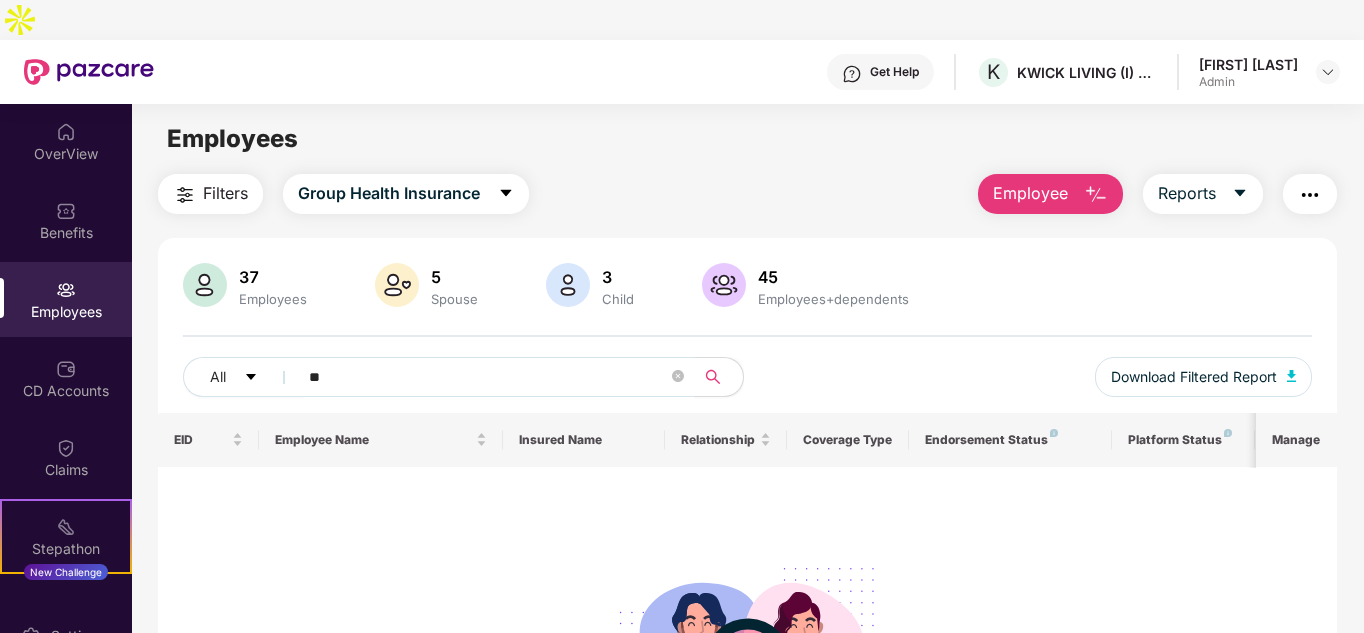 type on "*" 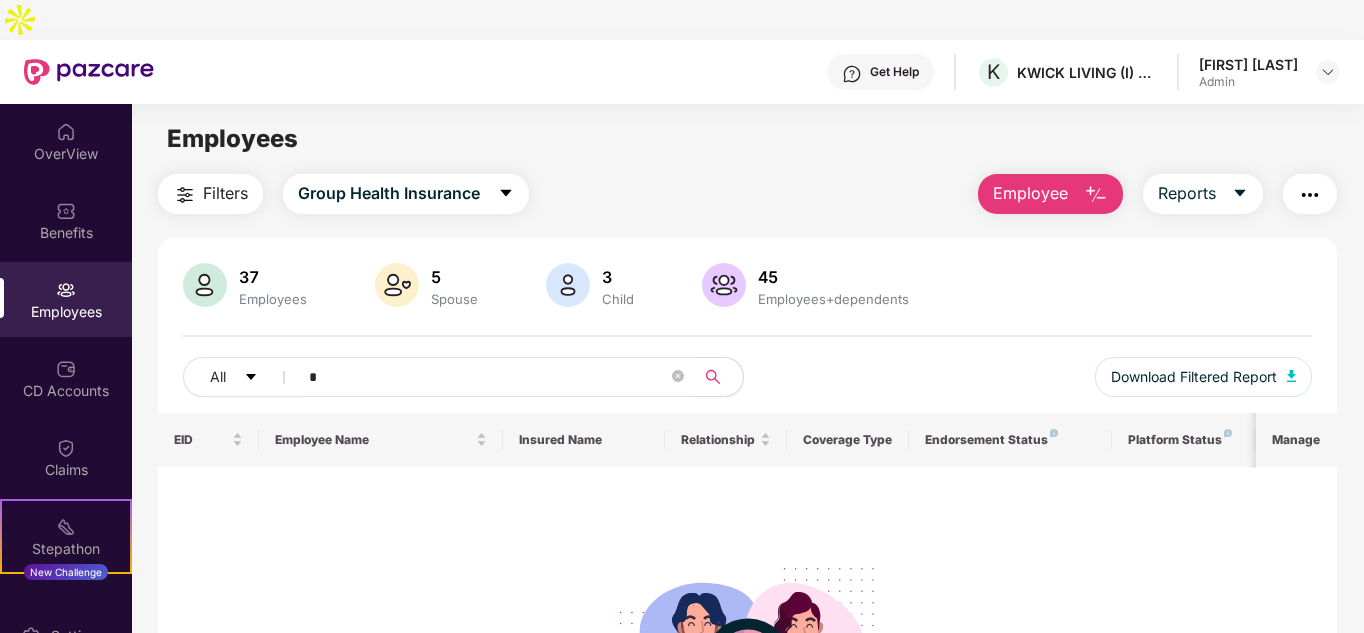 type 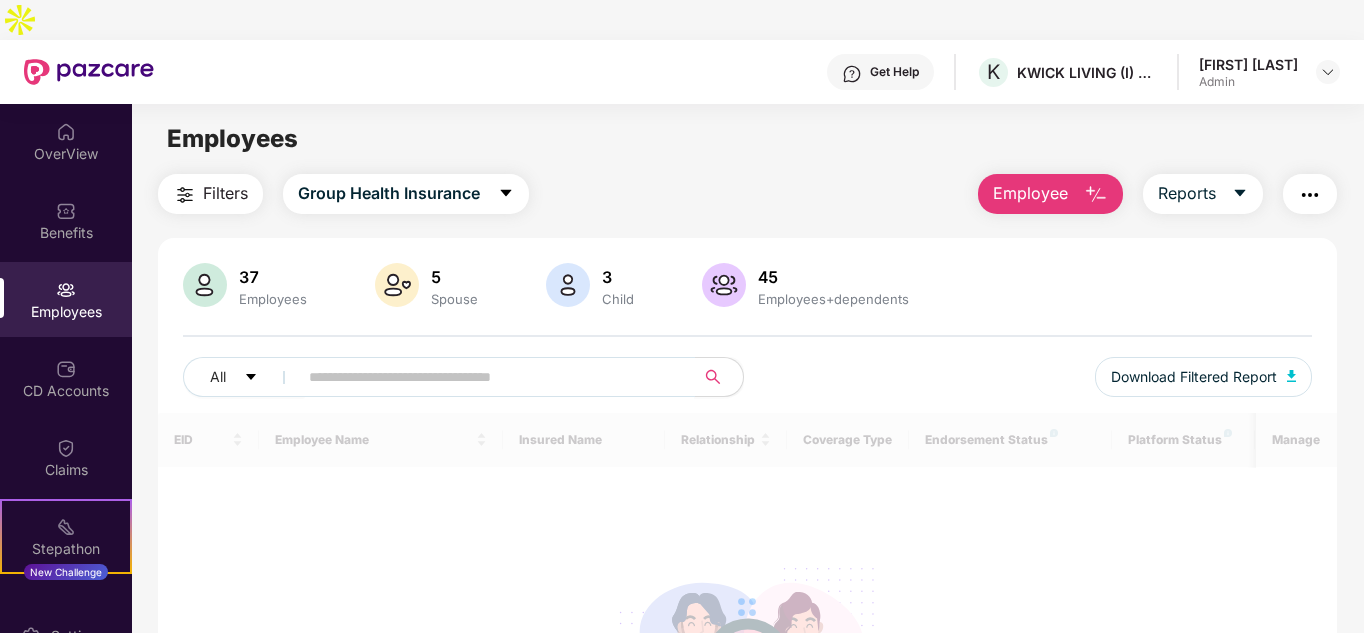 click on "All Download Filtered Report" at bounding box center [748, 385] 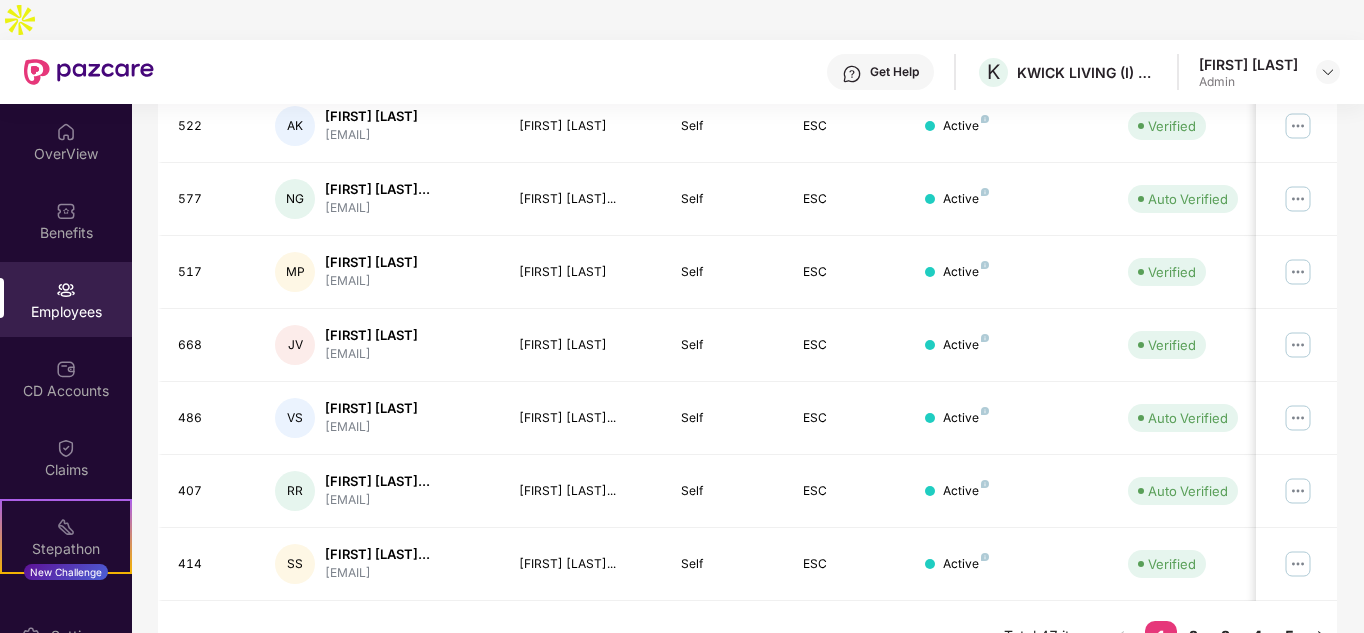 scroll, scrollTop: 630, scrollLeft: 0, axis: vertical 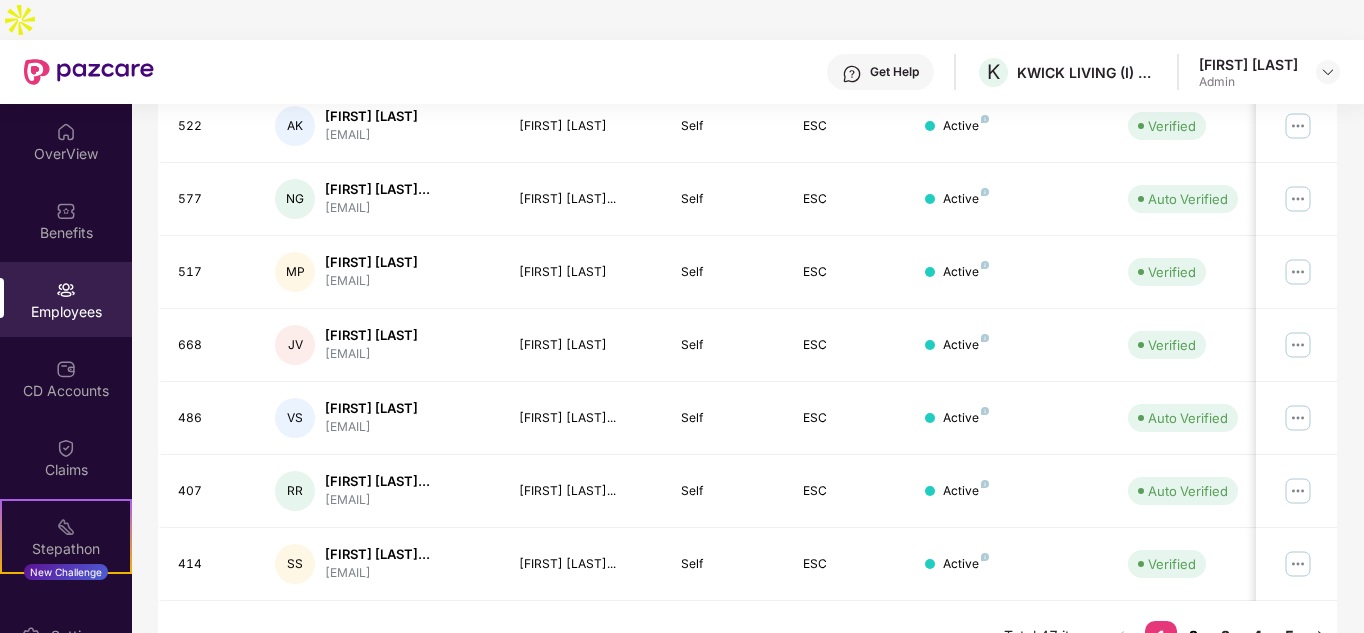 click on "2" at bounding box center (1193, 636) 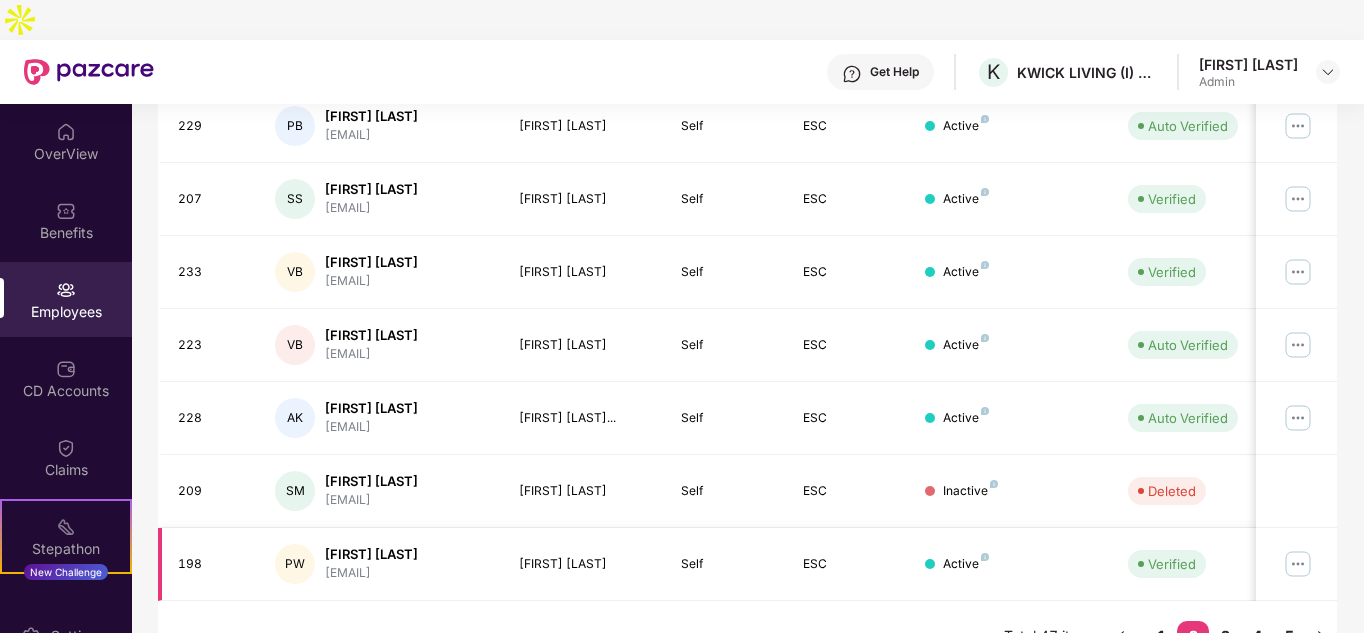 scroll, scrollTop: 613, scrollLeft: 0, axis: vertical 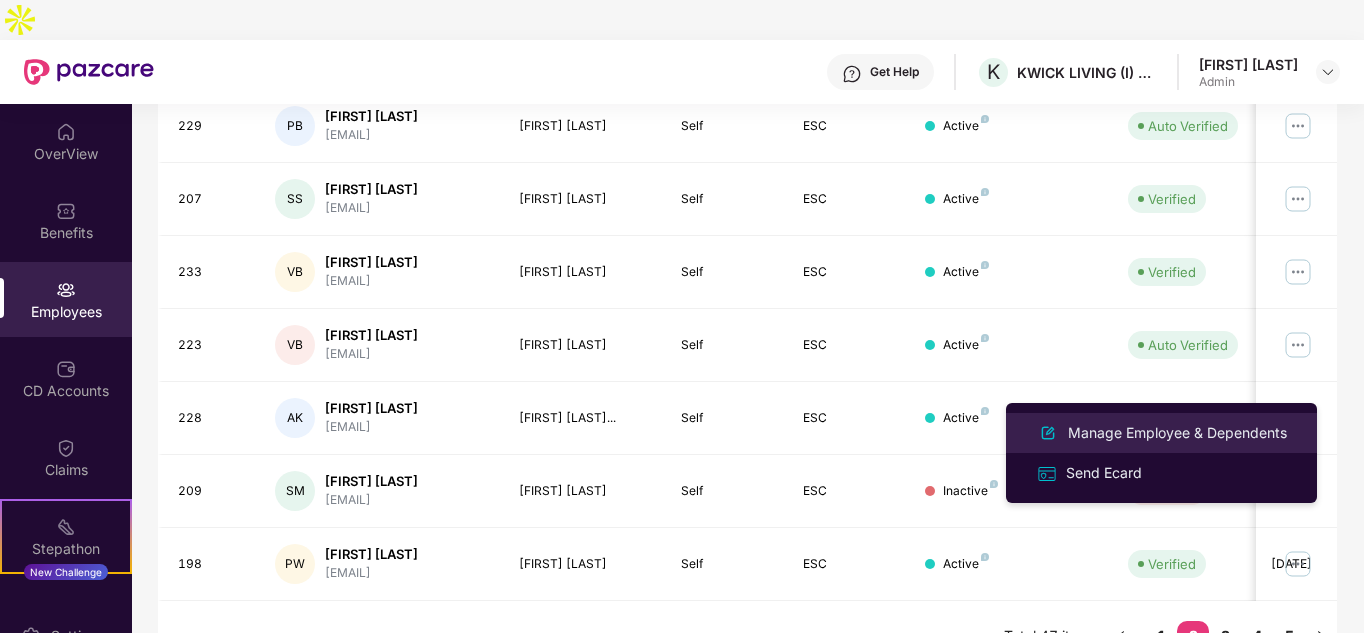 click on "Manage Employee & Dependents" at bounding box center [1177, 433] 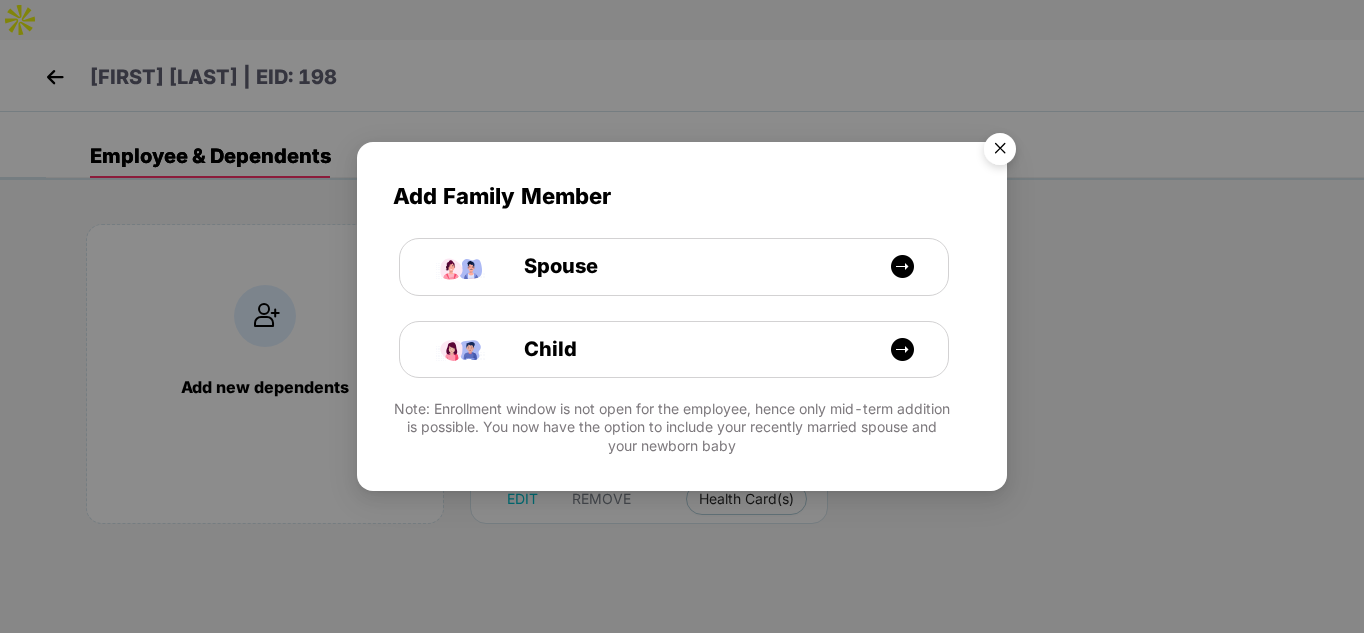 click at bounding box center (1000, 152) 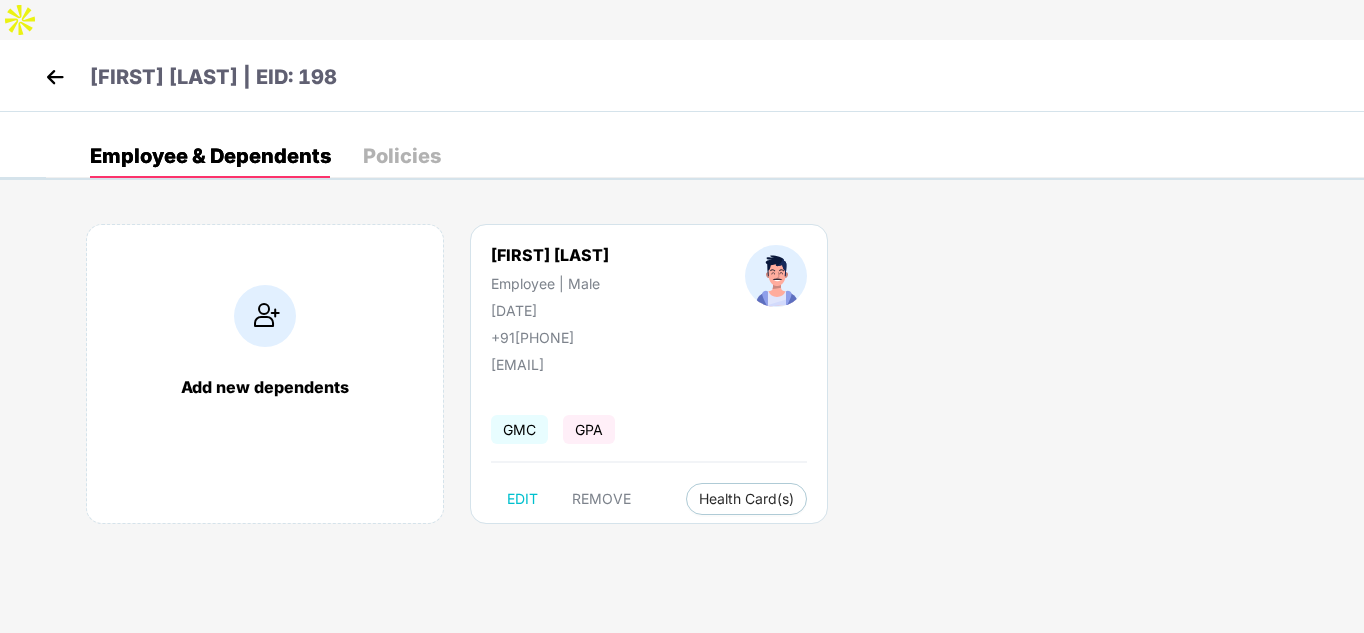 click on "[FIRST] [LAST] | EID: 198" at bounding box center (682, 76) 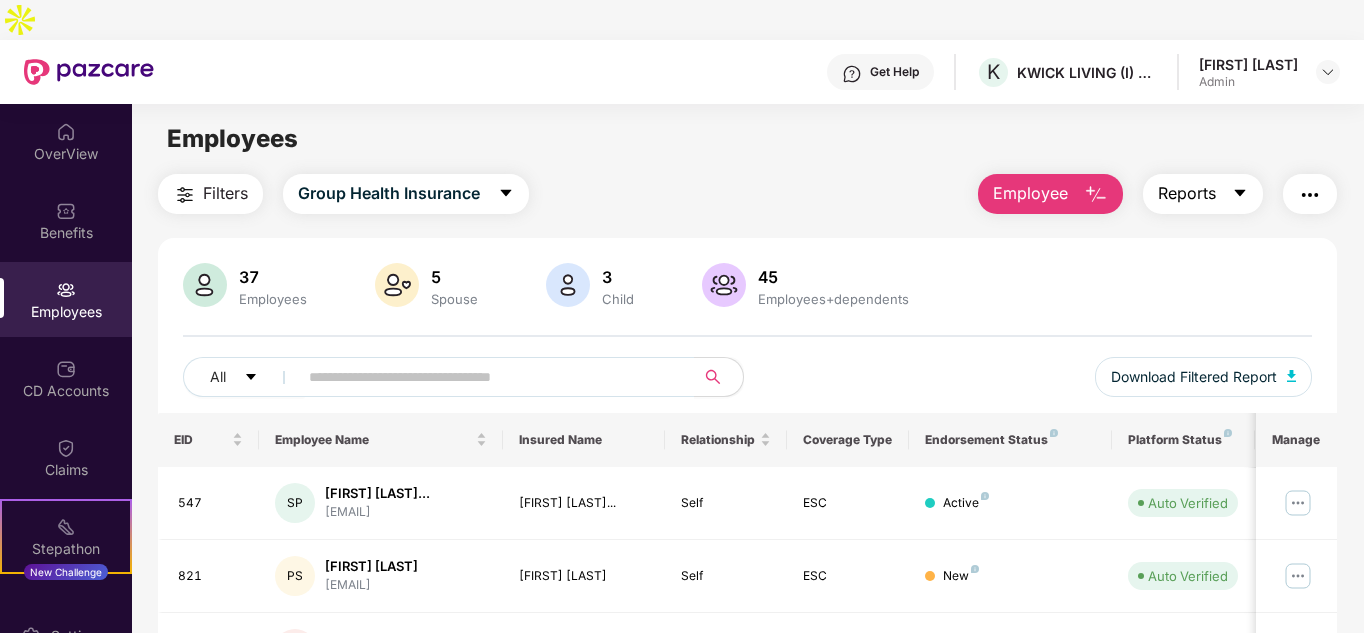 click on "Reports" at bounding box center [1187, 193] 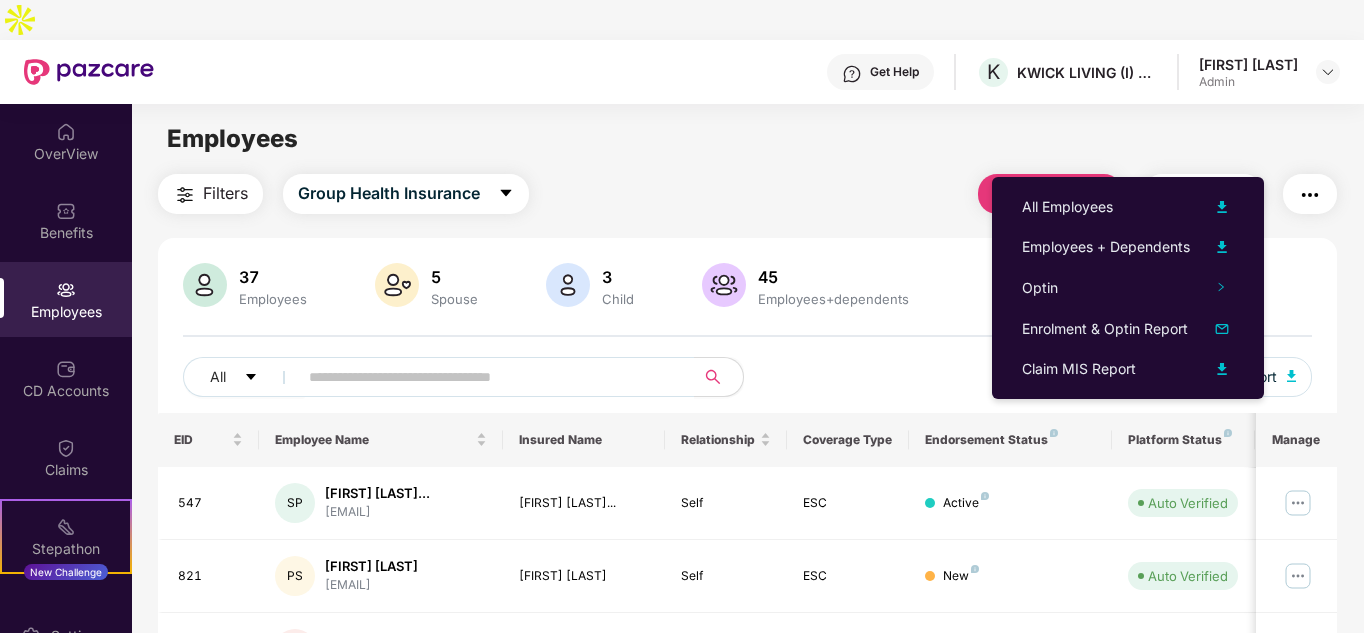 click at bounding box center [1310, 194] 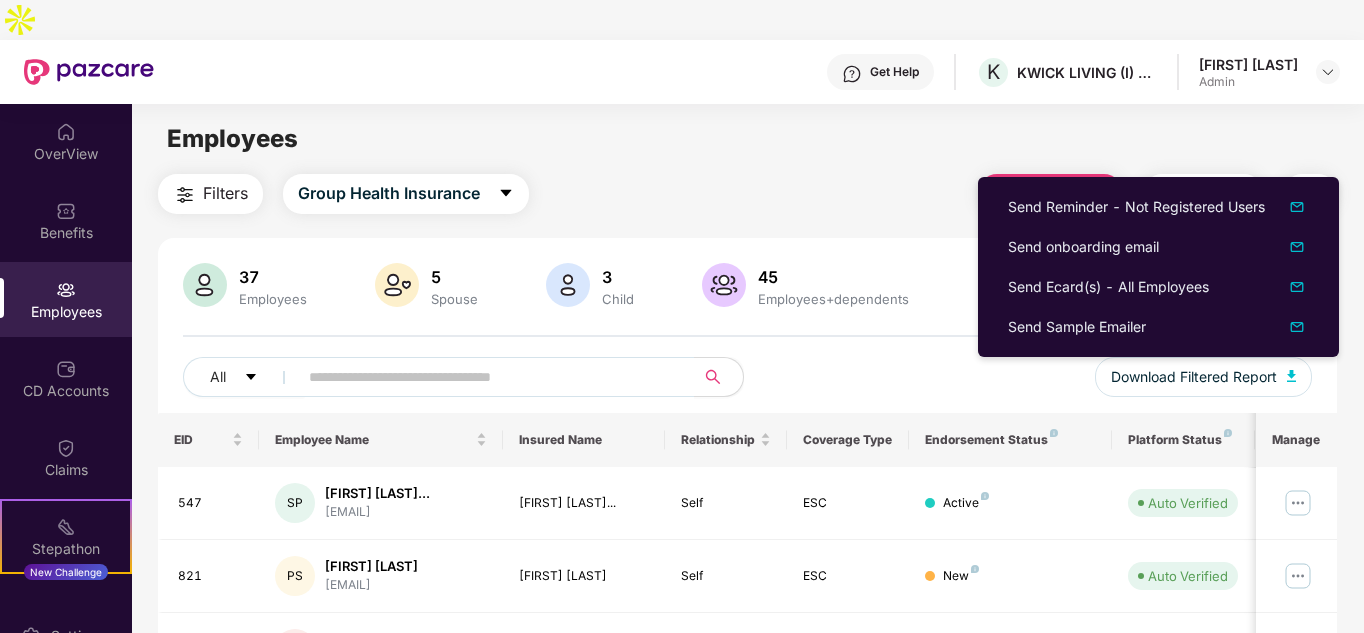 click on "Reports" at bounding box center [1187, 193] 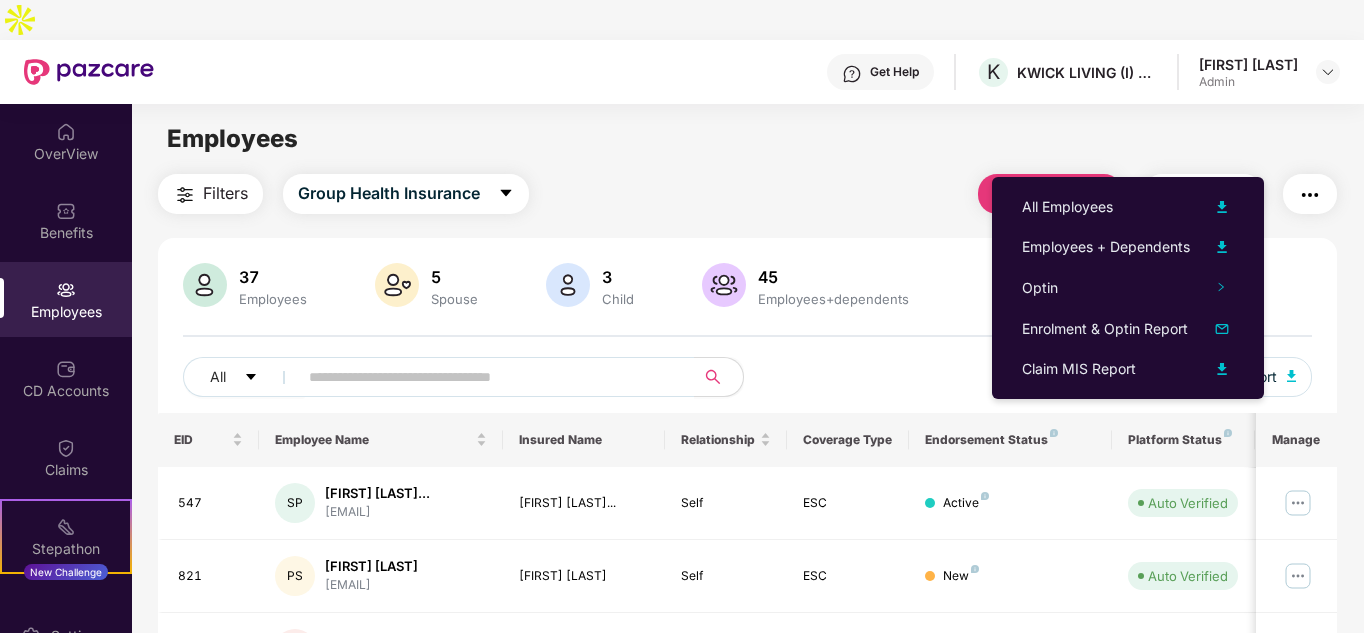 click on "Filters Group Health Insurance Employee  Reports" at bounding box center (748, 194) 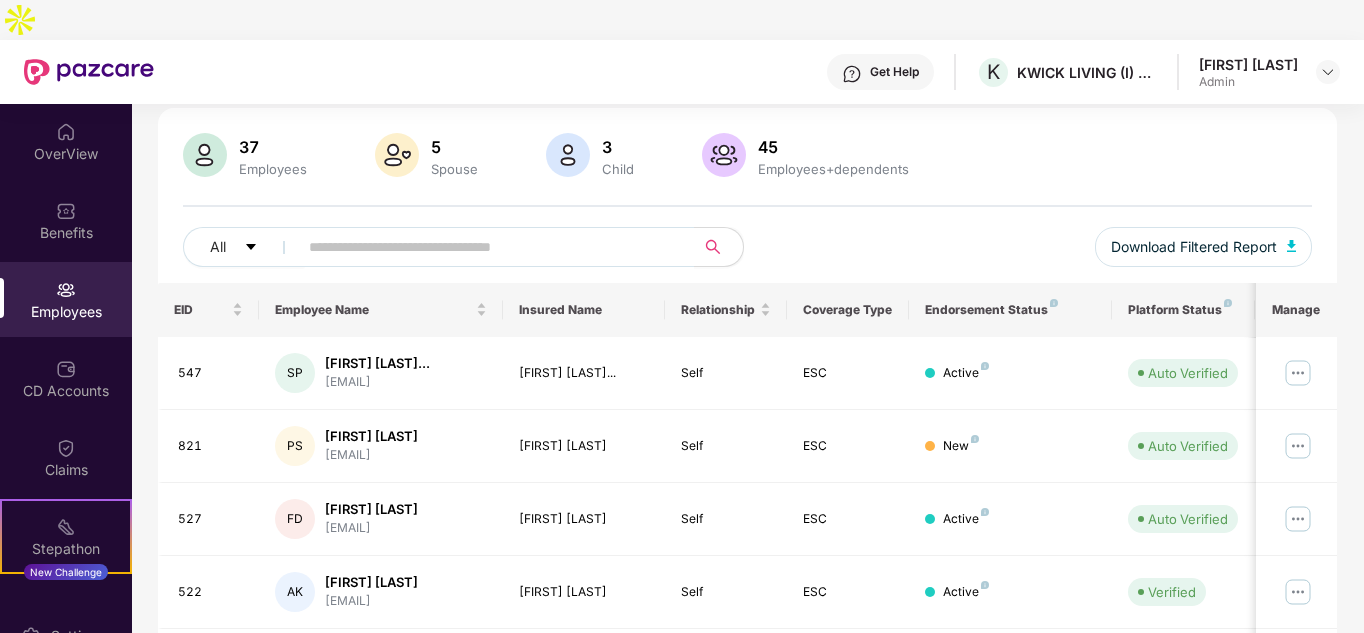 scroll, scrollTop: 0, scrollLeft: 0, axis: both 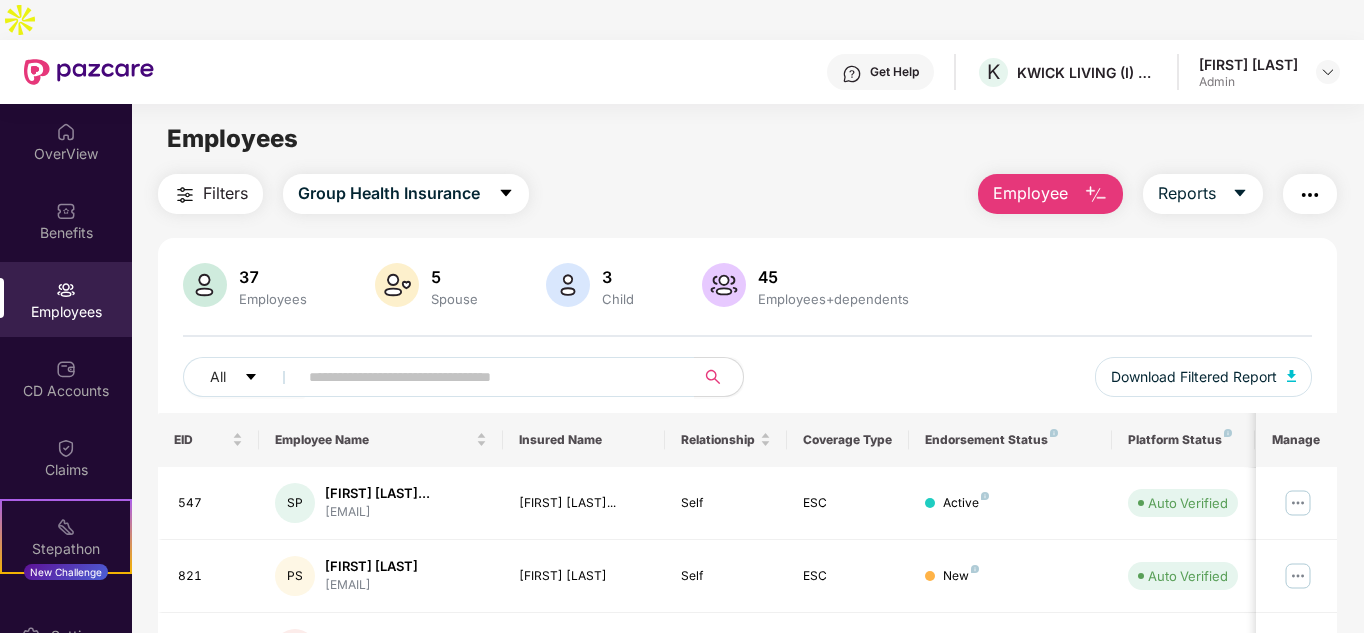 click on "Filters Group Health Insurance Employee  Reports 37 Employees 5 Spouse 3 Child 45 Employees+dependents All Download Filtered Report EID Employee Name Insured Name Relationship Coverage Type Endorsement Status Platform Status Joining Date Manage                   547 SP [FIRST] [LAST]...   [EMAIL] [FIRST] [LAST]  Self ESC Active Auto Verified 11 May 2025 821 PS [FIRST]  [LAST]   [EMAIL] [FIRST]  [LAST]  Self ESC New Auto Verified 11 May 2025 527 FD [FIRST] [LAST]   [EMAIL] [FIRST] [LAST] Self ESC Active Auto Verified 01 Mar 2025 522 AK [FIRST] [LAST]   [EMAIL] [FIRST] [LAST] Self ESC Active Verified 19 Feb 2025 577 NG [FIRST] [LAST]...   [EMAIL] [FIRST] [LAST]  Self ESC Active Auto Verified 11 June 2024 517 MP [FIRST] [LAST]   [EMAIL] [FIRST] [LAST] Self ESC Active Verified 11 Jan 2024 668 JV [FIRST] [LAST]   [EMAIL] [FIRST] [LAST] Self ESC Active Verified 02 Jan 2025 486 VS   ESC" at bounding box center [748, 721] 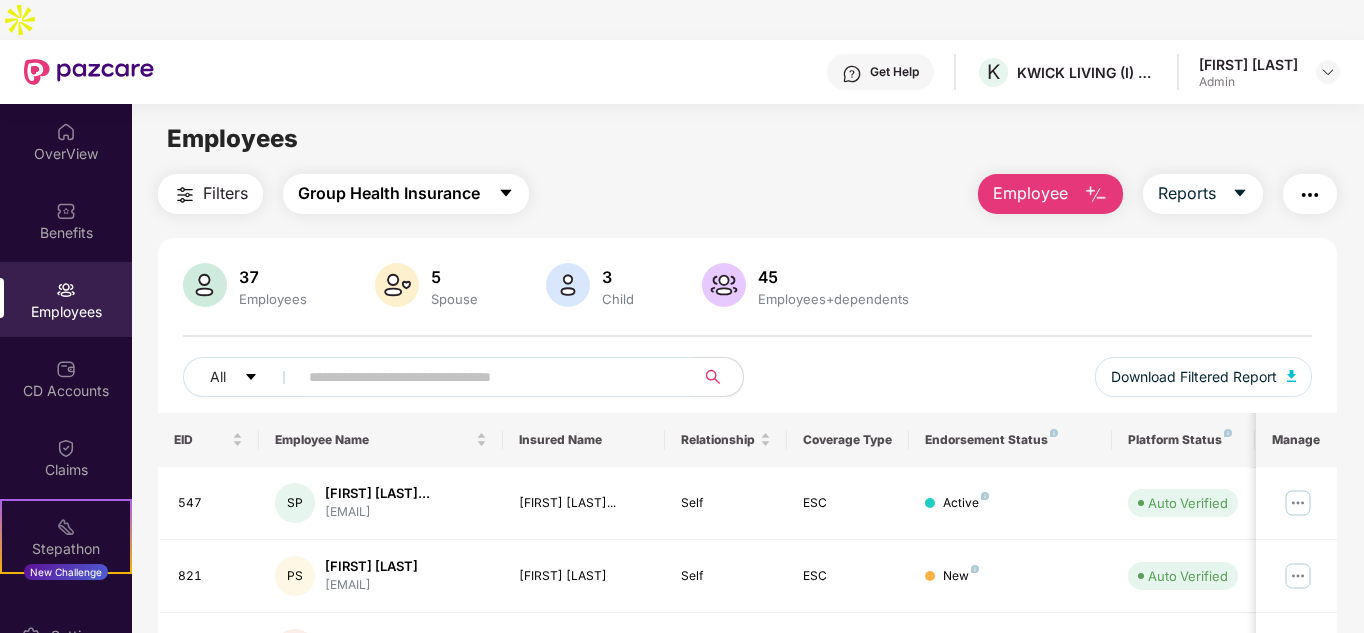 click on "Group Health Insurance" at bounding box center (389, 193) 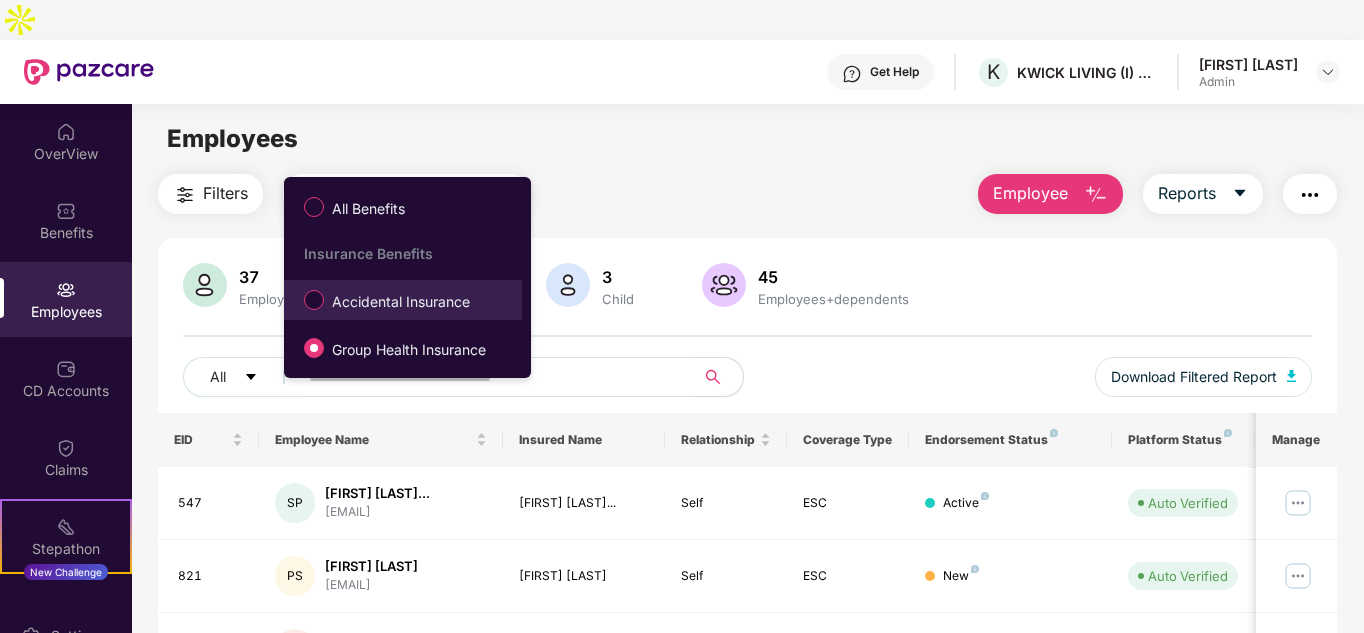 click on "Accidental Insurance" at bounding box center (401, 302) 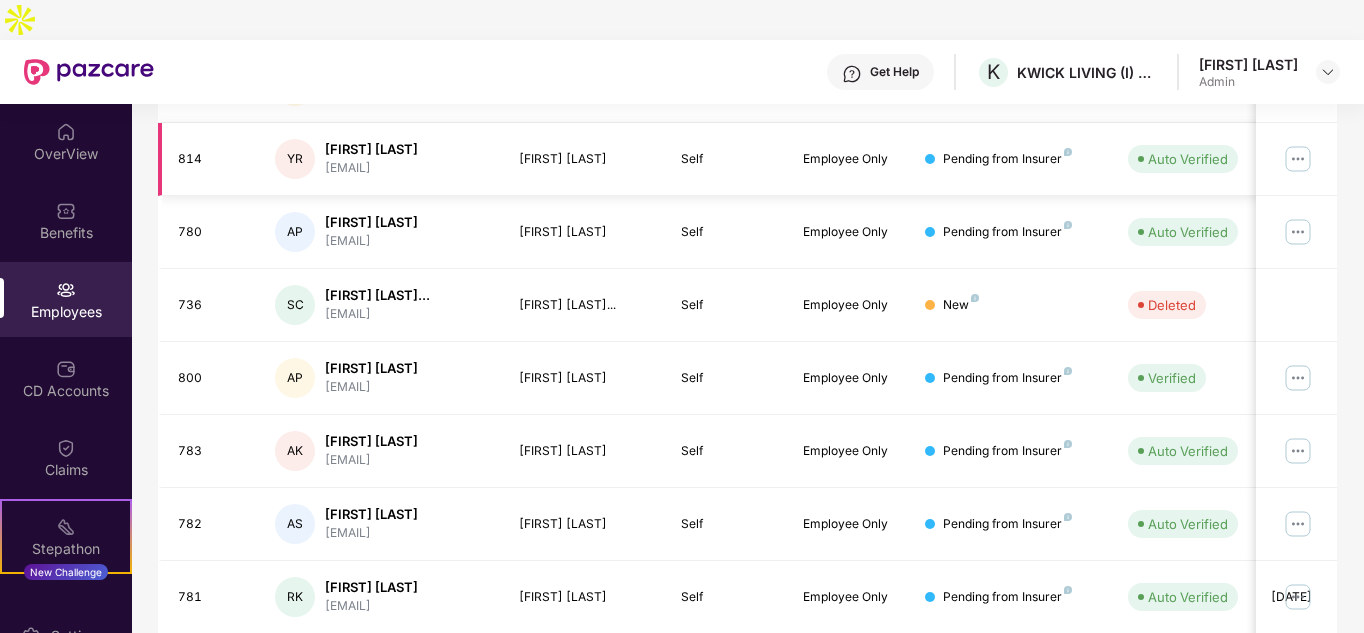 scroll, scrollTop: 0, scrollLeft: 0, axis: both 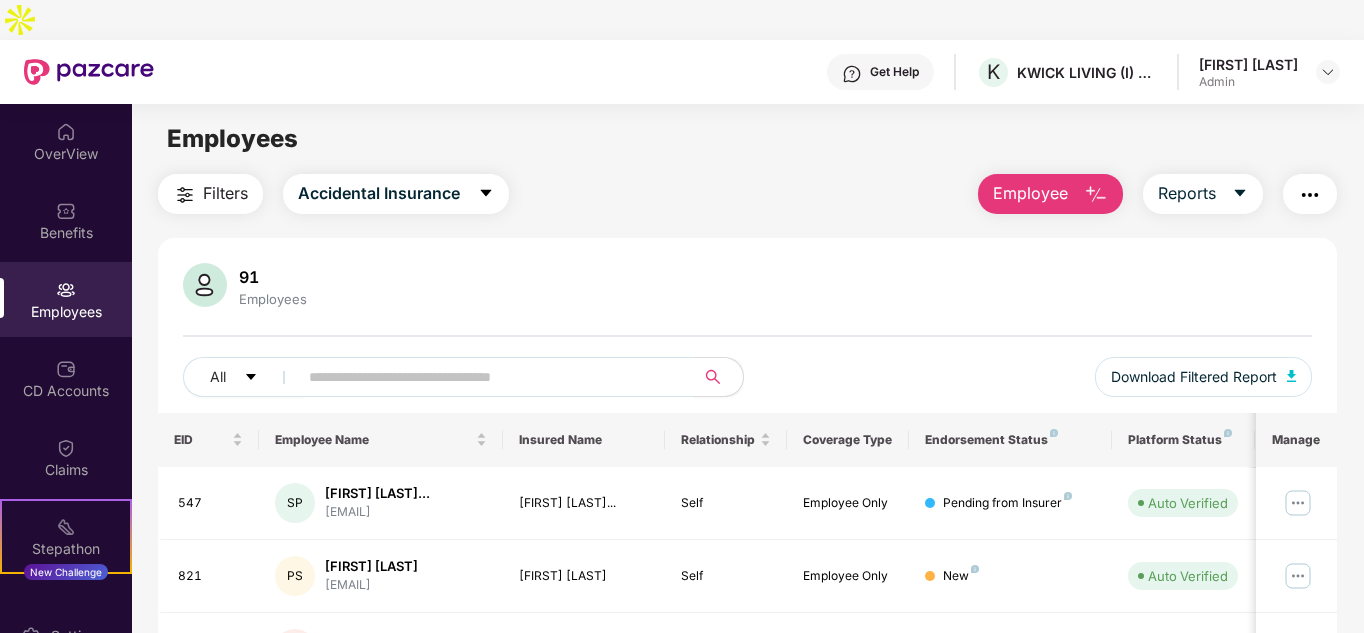 click on "Employees" at bounding box center [66, 299] 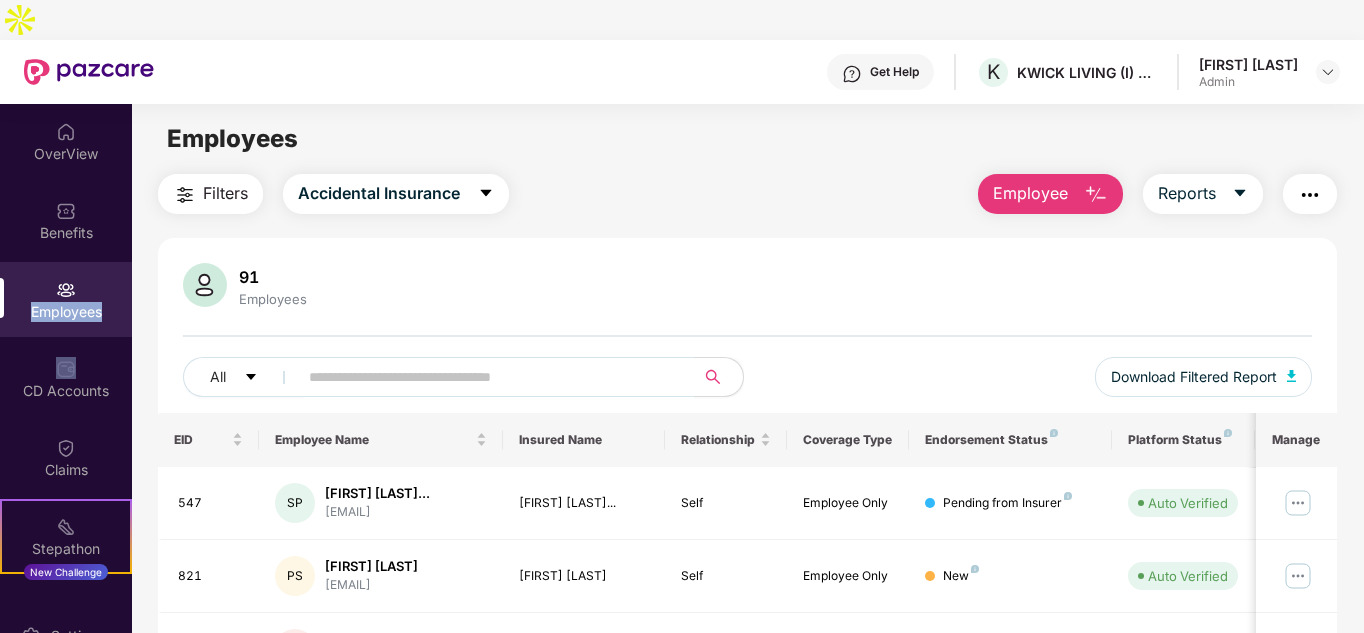 click on "Employees" at bounding box center [66, 299] 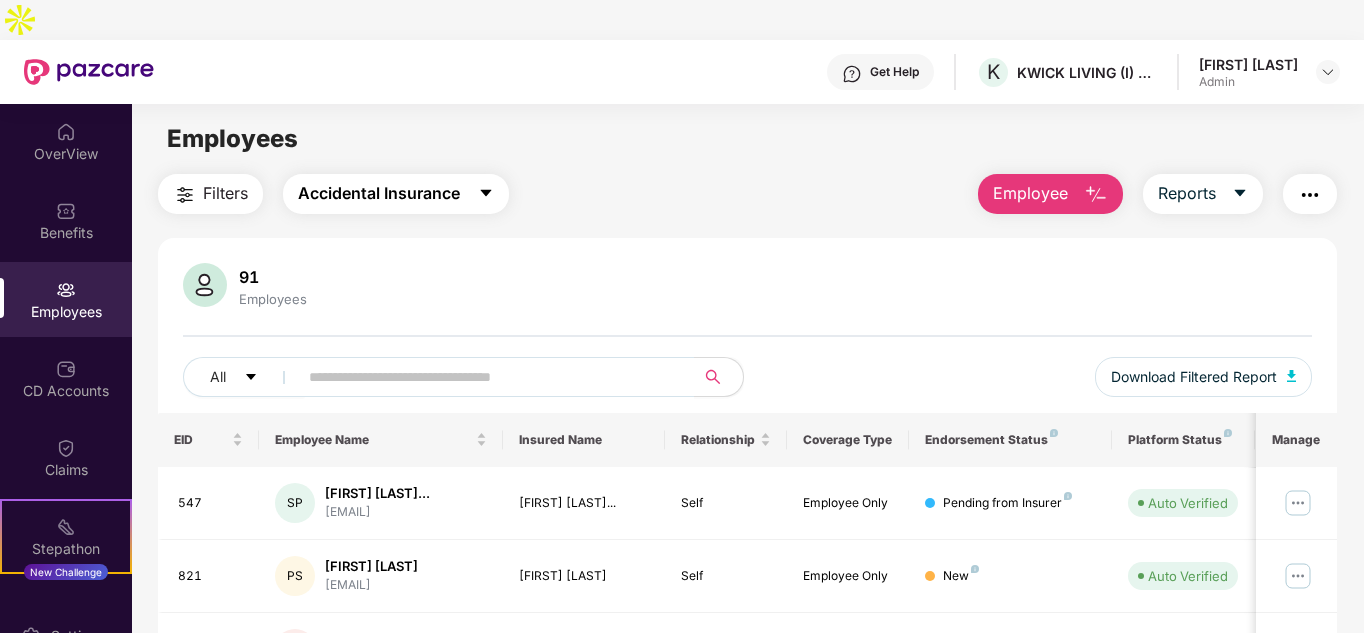 click on "Accidental Insurance" at bounding box center [396, 194] 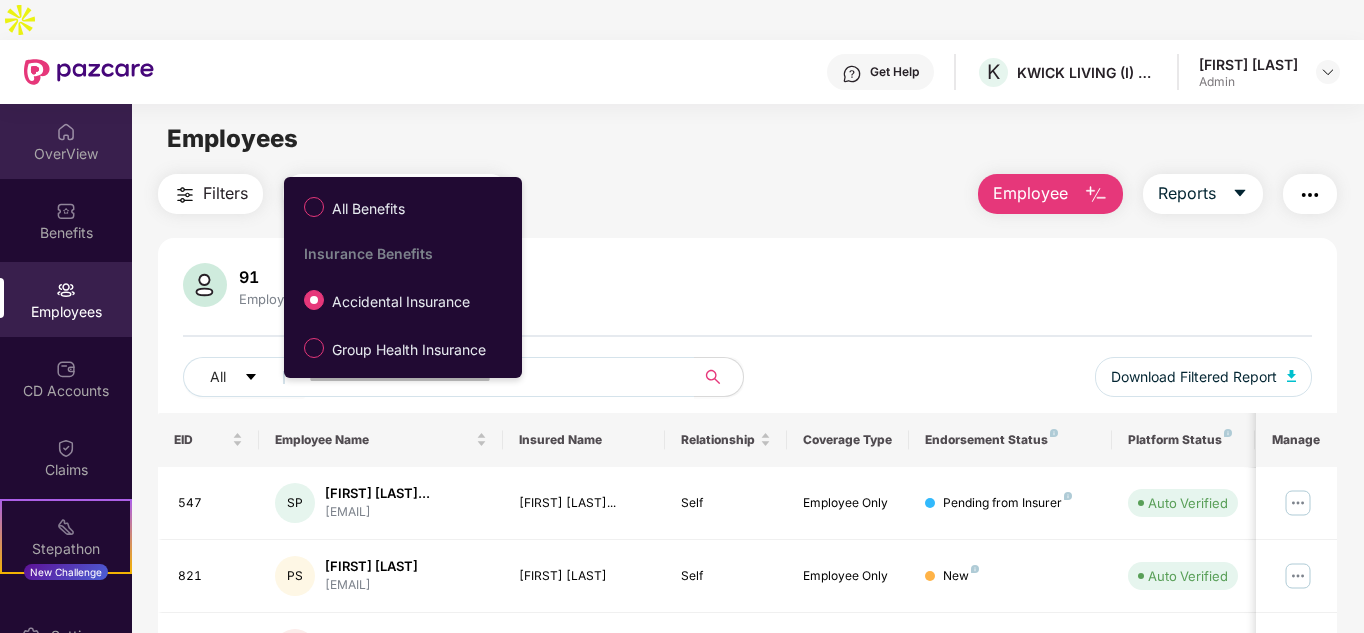 click on "OverView" at bounding box center (66, 141) 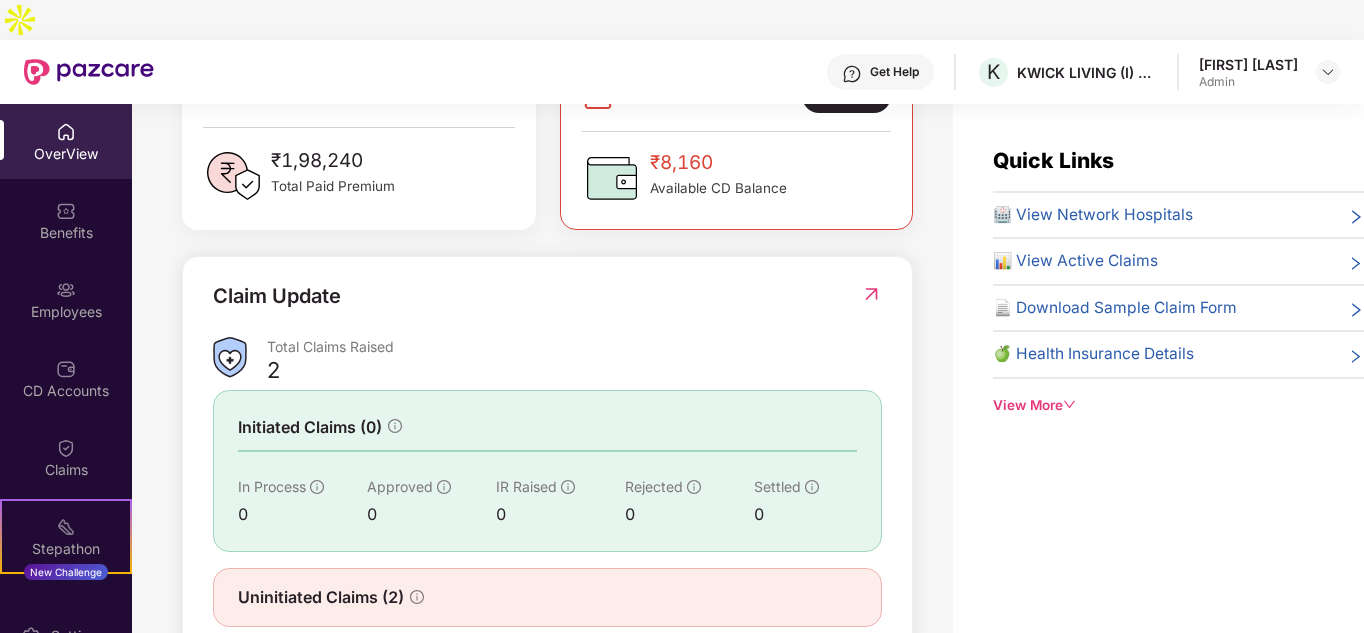 scroll, scrollTop: 592, scrollLeft: 0, axis: vertical 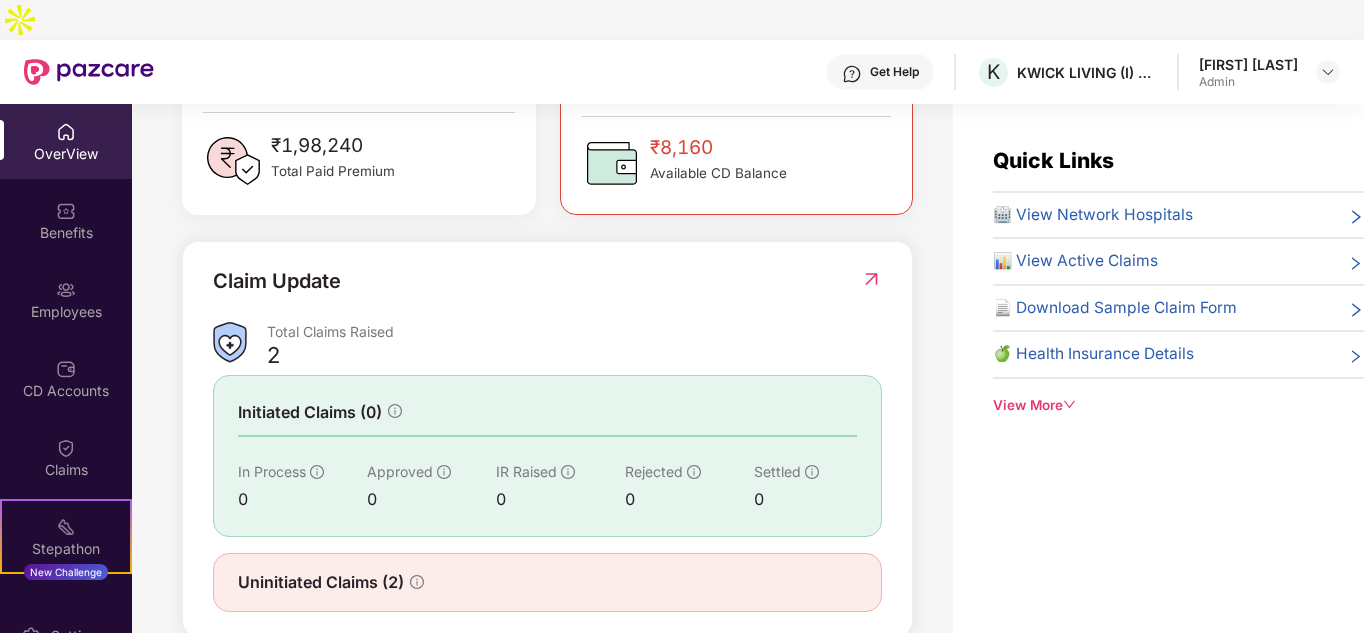 click at bounding box center [871, 279] 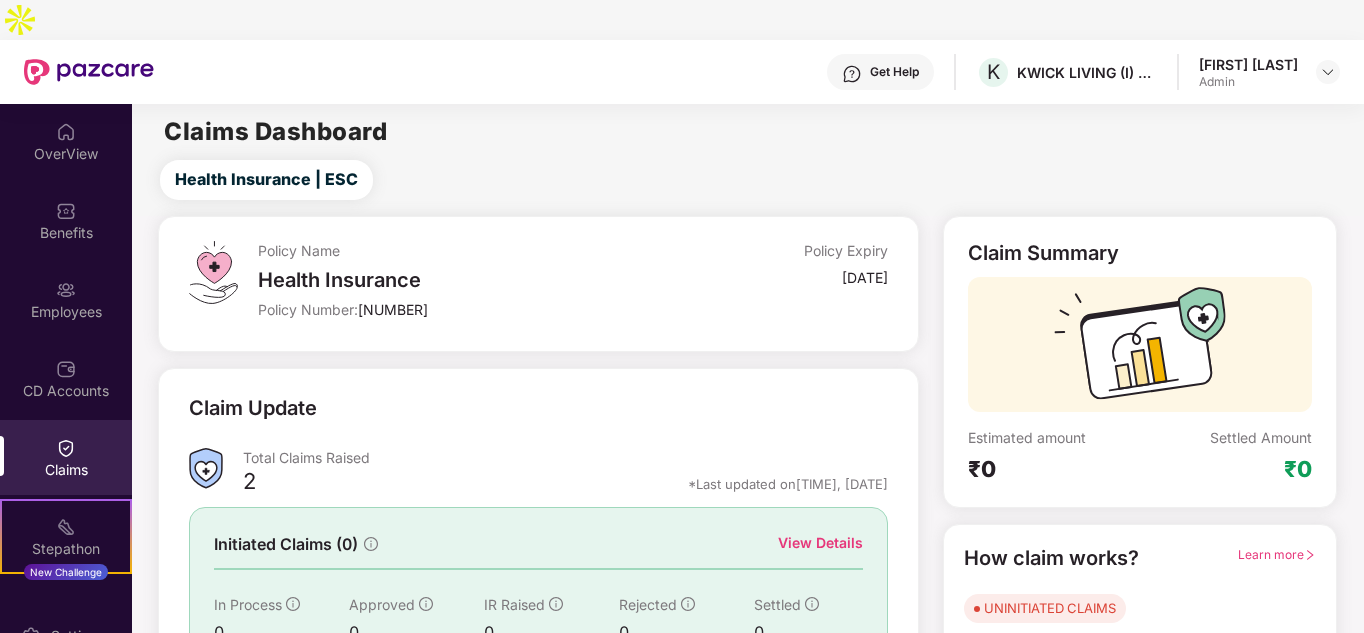 scroll, scrollTop: 150, scrollLeft: 0, axis: vertical 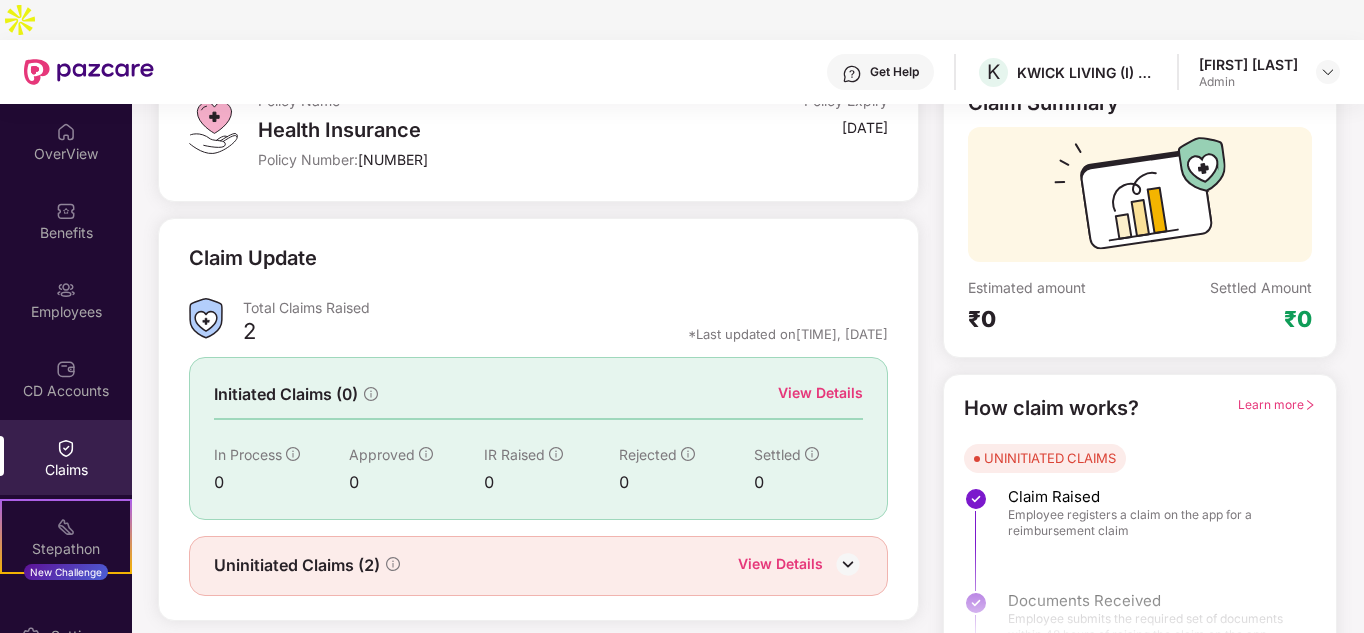 click on "View Details" at bounding box center [820, 393] 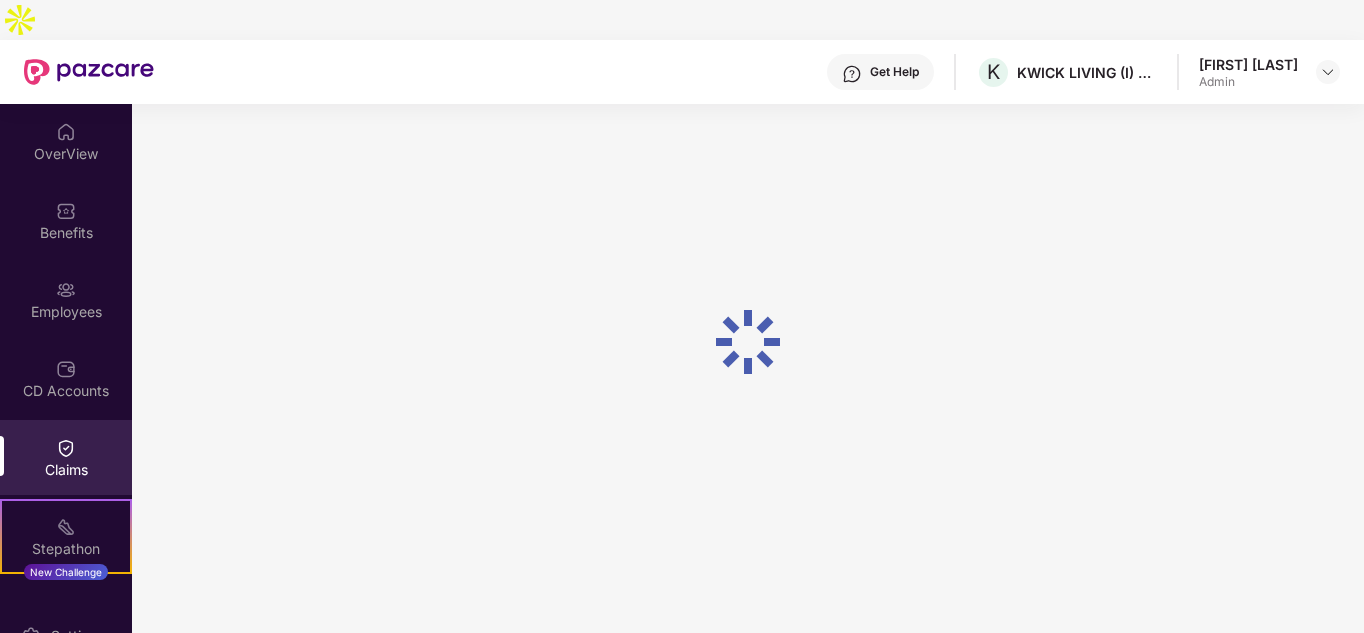scroll, scrollTop: 64, scrollLeft: 0, axis: vertical 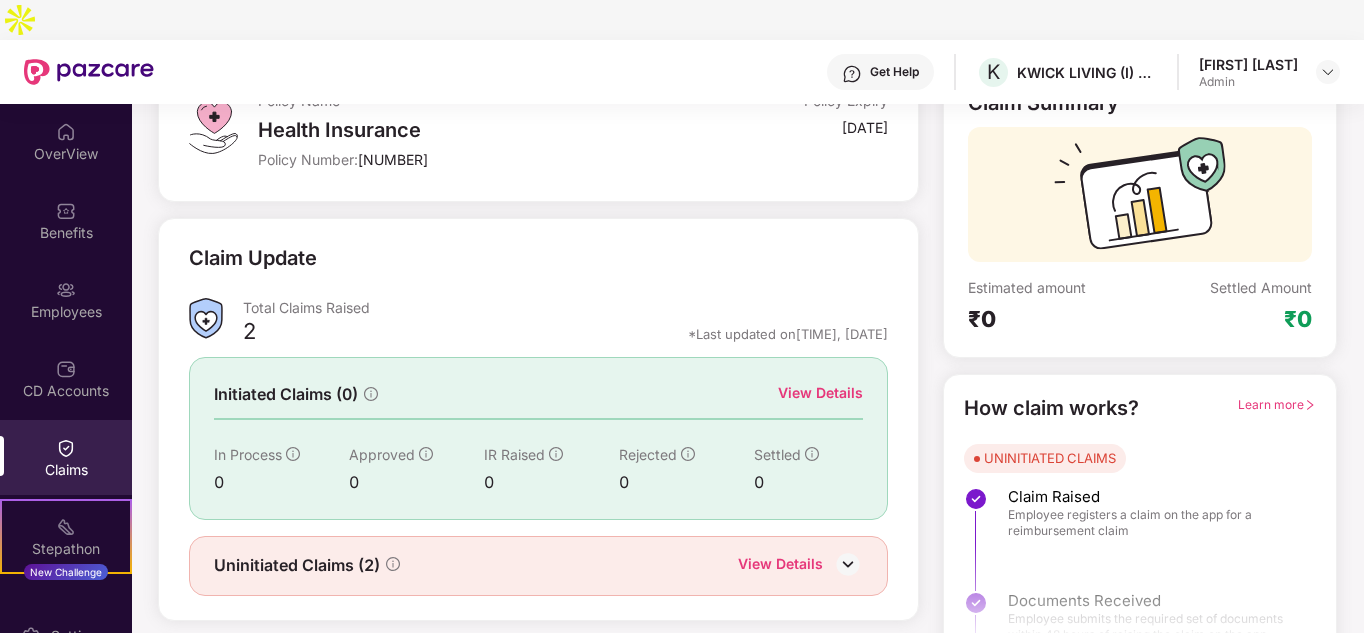 click on "View Details" at bounding box center (780, 566) 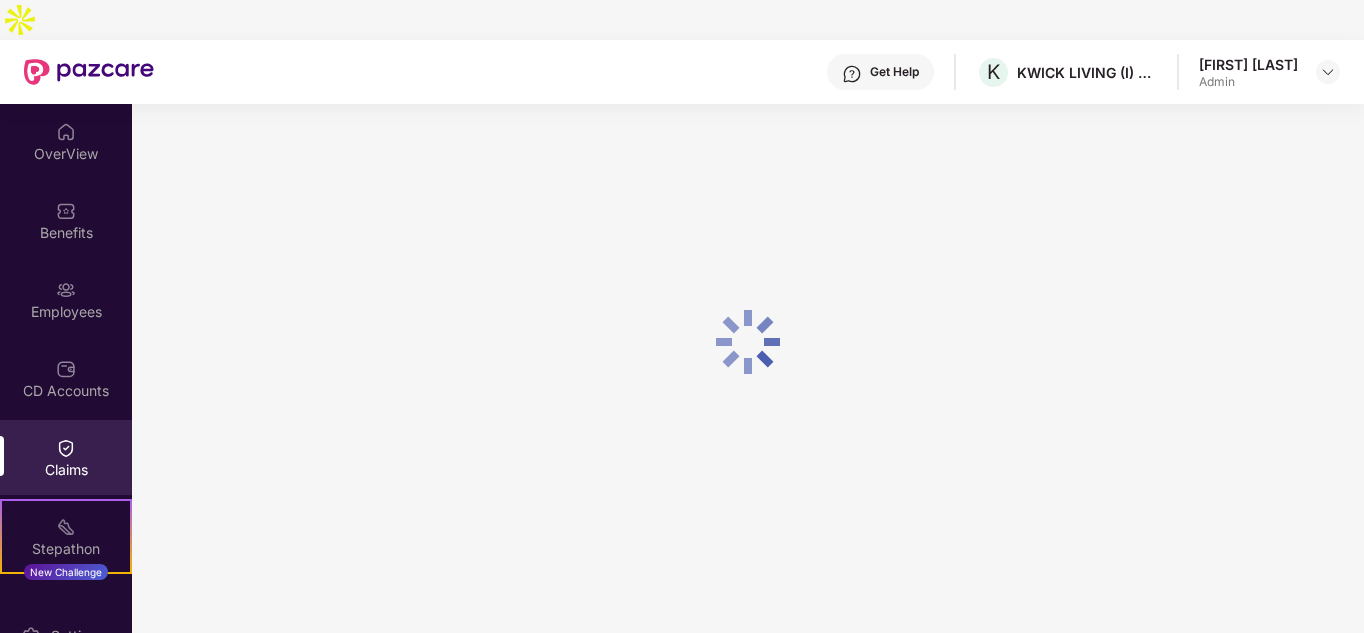 scroll, scrollTop: 64, scrollLeft: 0, axis: vertical 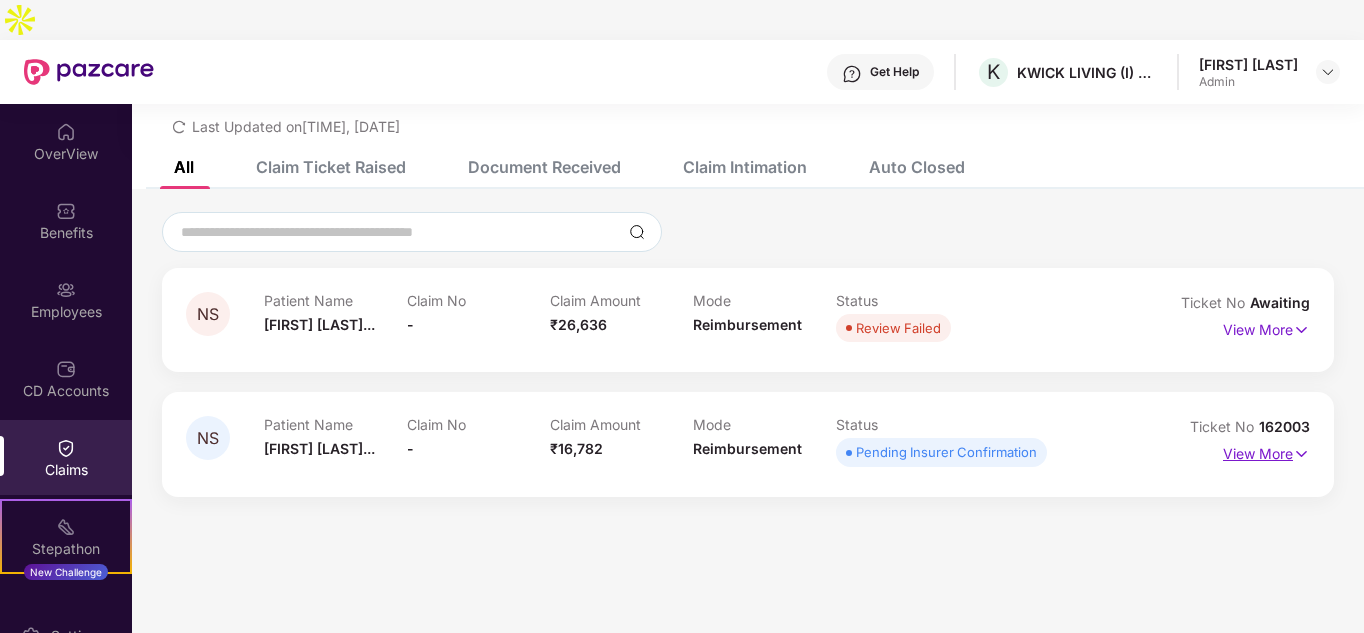 click on "View More" at bounding box center (1266, 451) 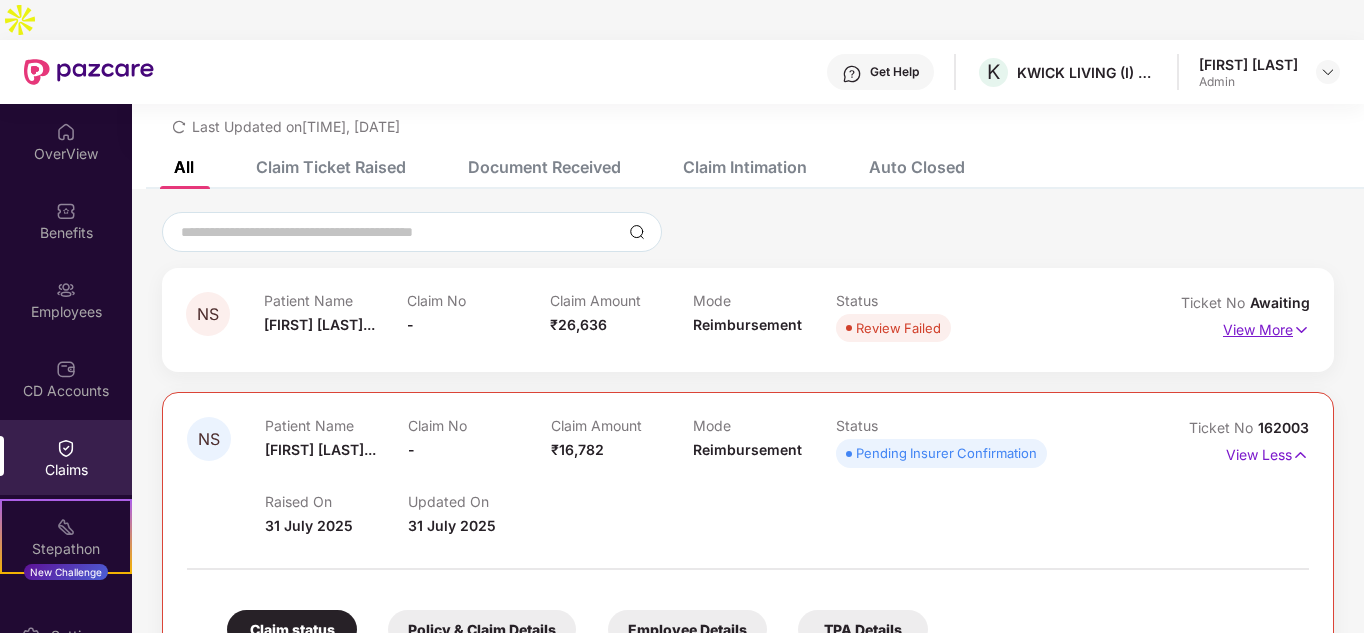 click on "View More" at bounding box center [1266, 327] 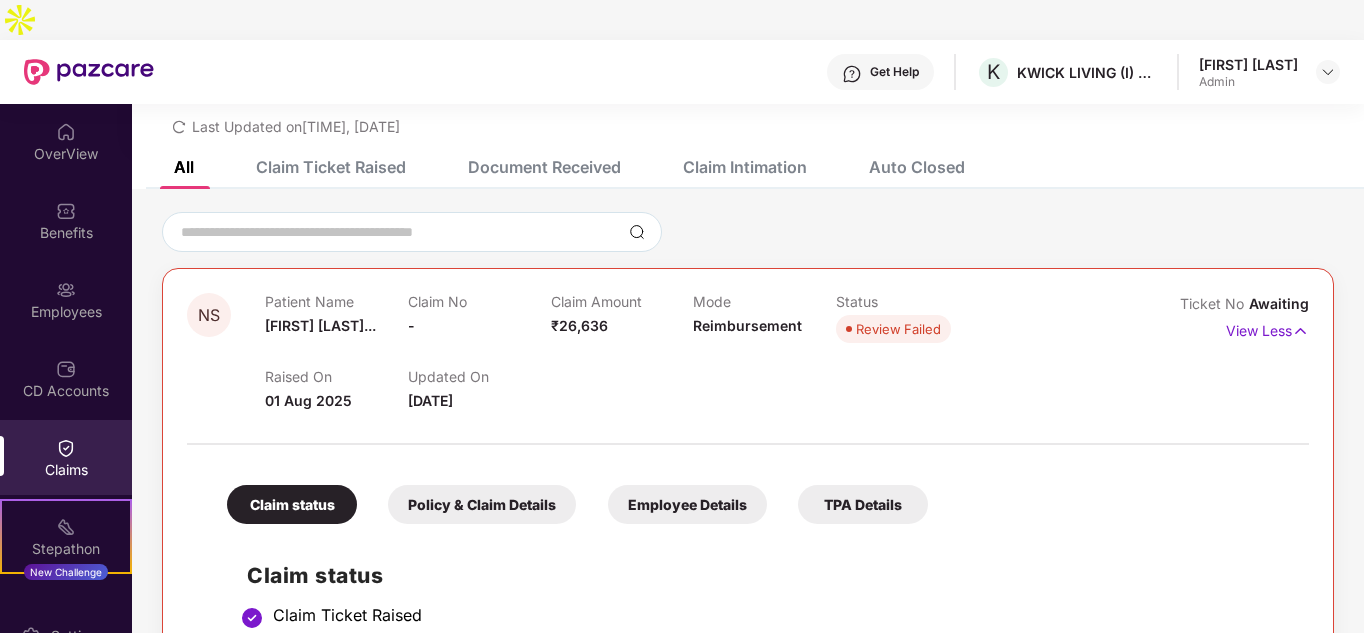 scroll, scrollTop: 164, scrollLeft: 0, axis: vertical 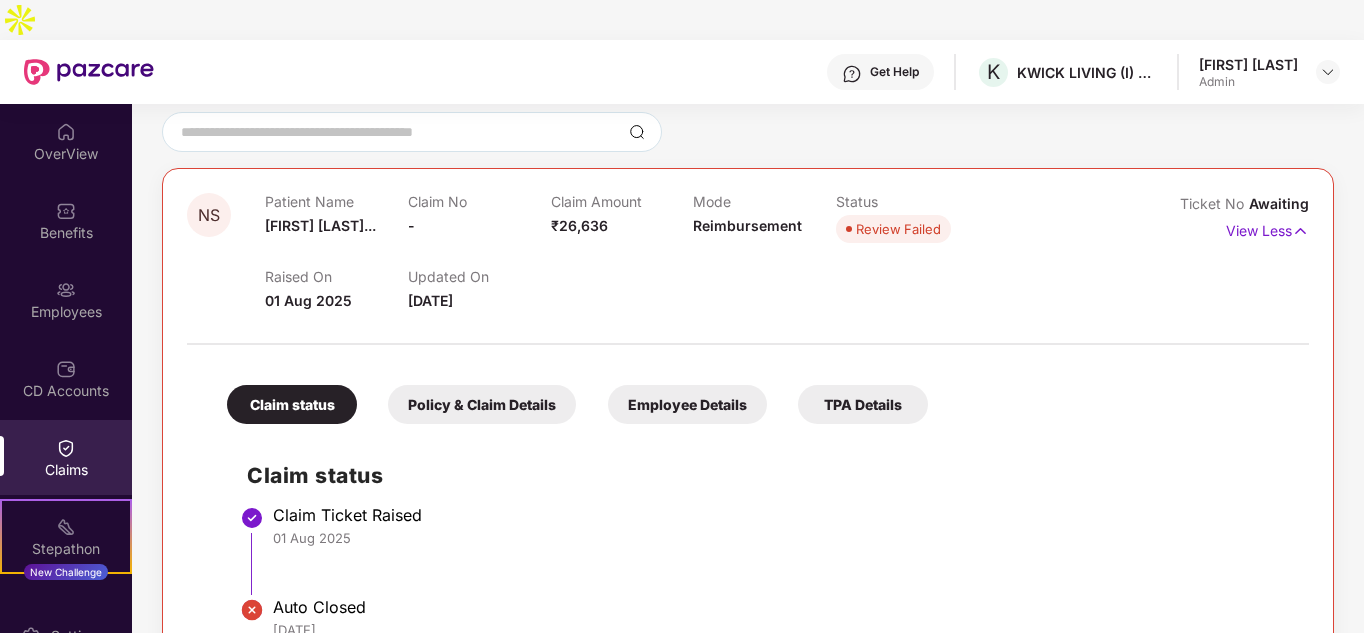 click on "Claim status" at bounding box center [292, 404] 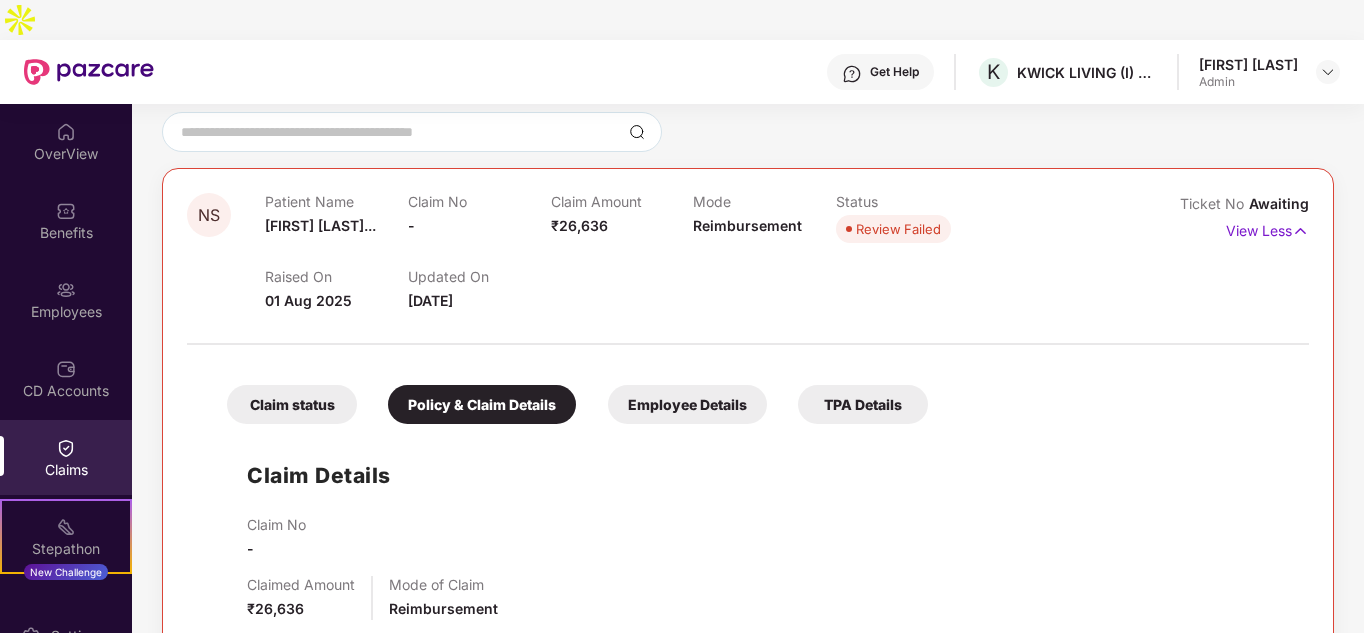 click on "Employee Details" at bounding box center [687, 404] 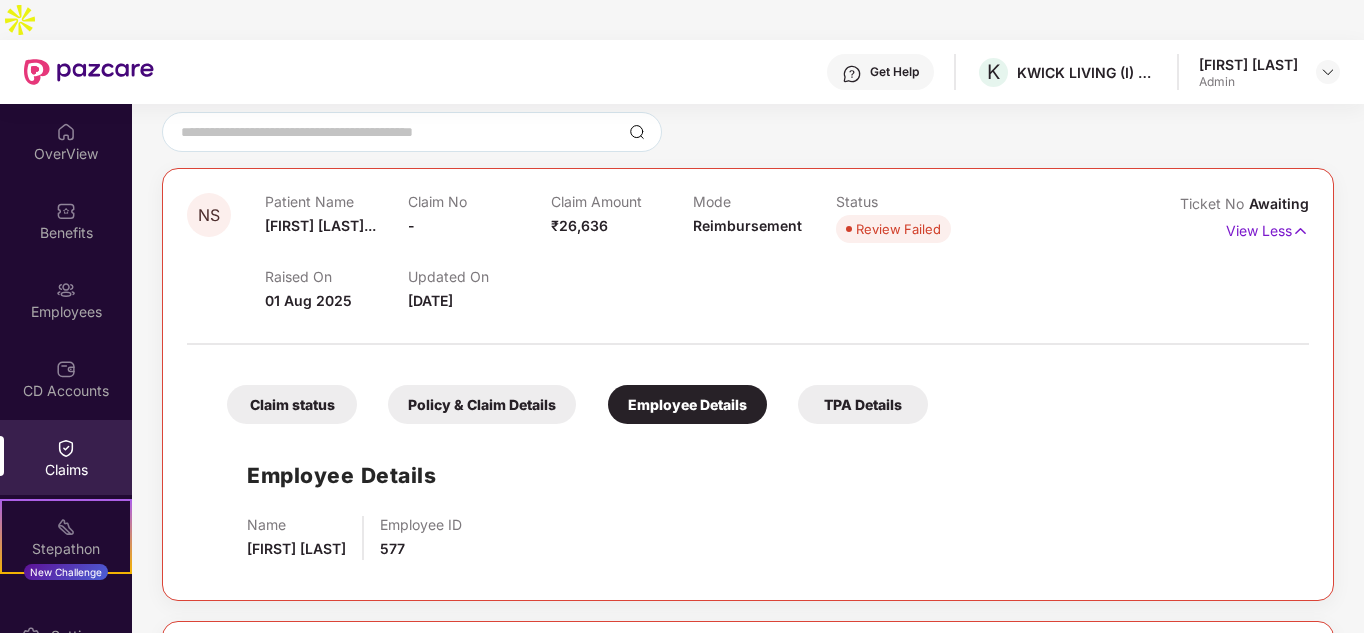 click on "TPA Details" at bounding box center [863, 404] 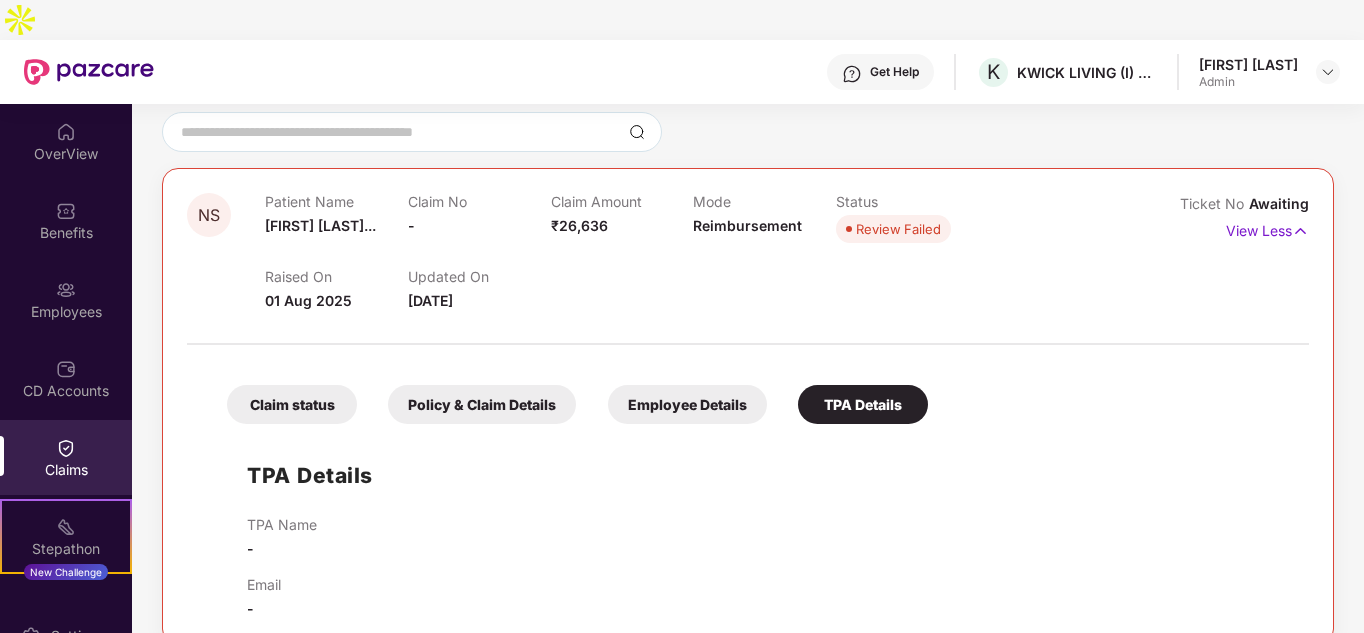 click on "Policy & Claim Details" at bounding box center (482, 404) 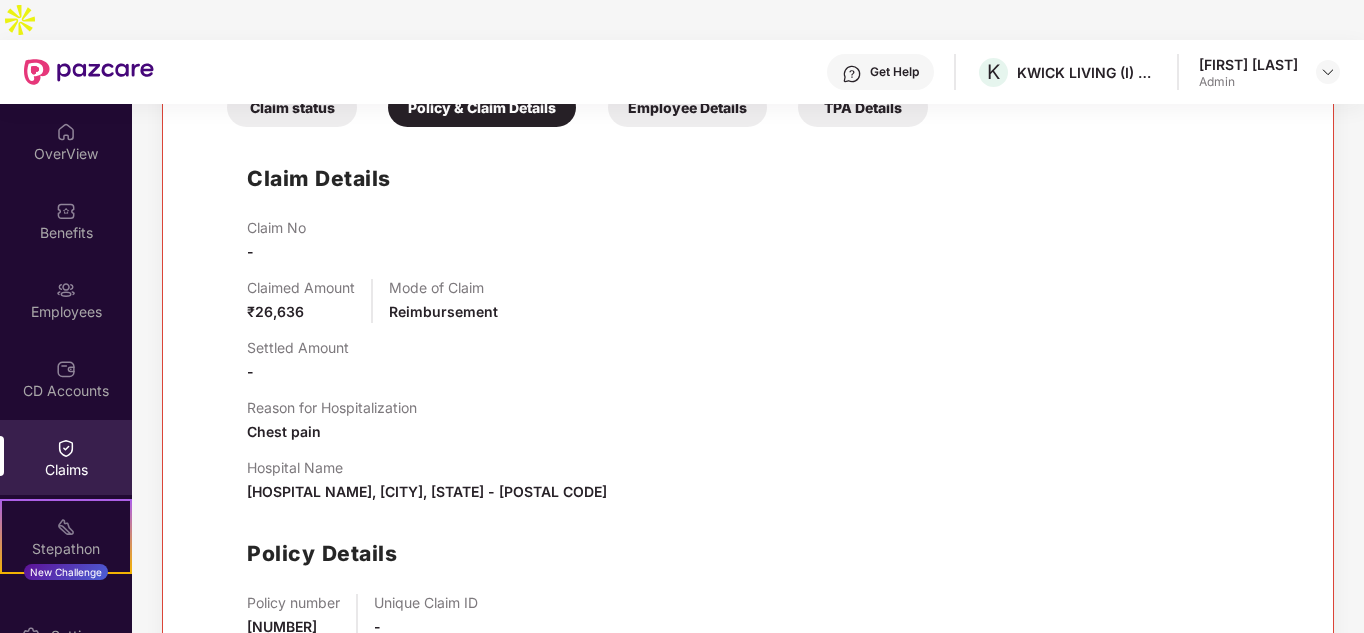 scroll, scrollTop: 61, scrollLeft: 0, axis: vertical 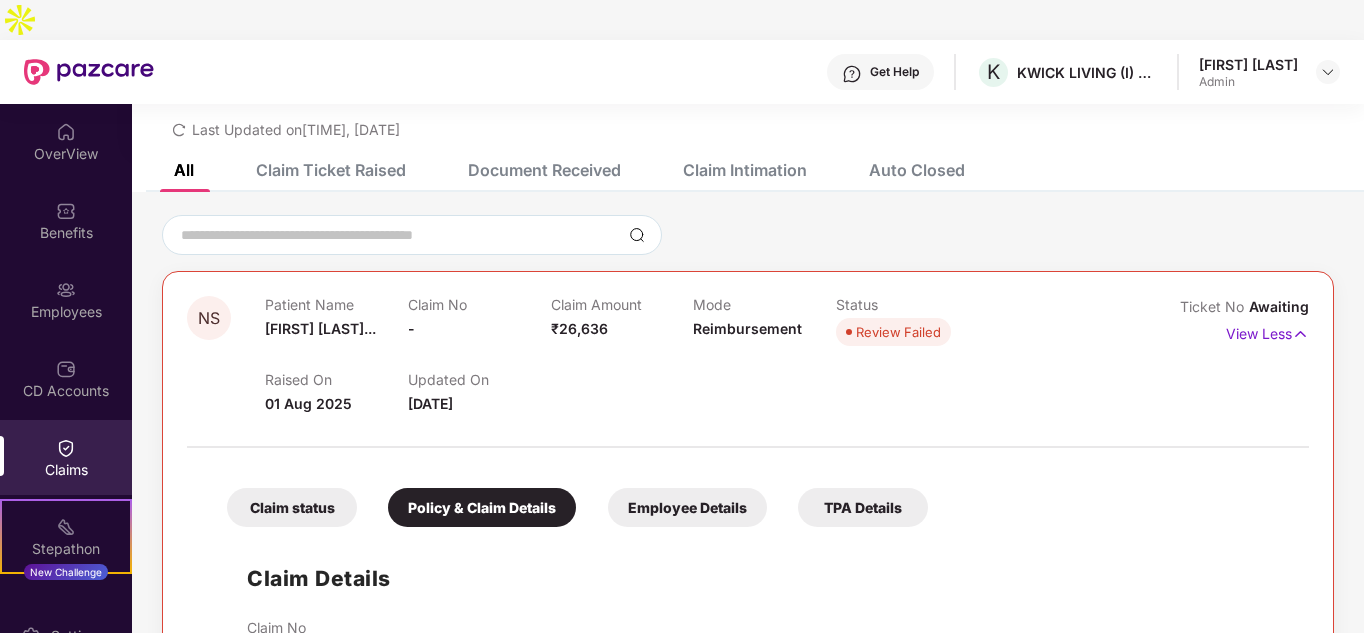 click on "Document Received" at bounding box center [529, 170] 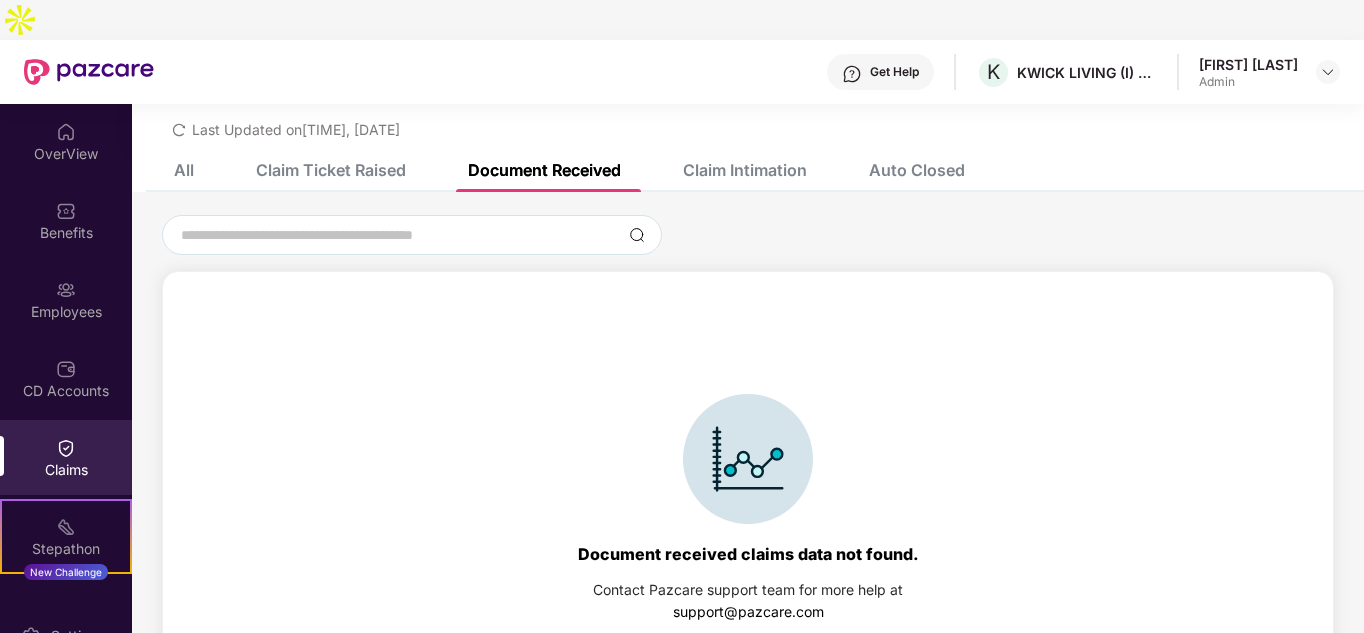 click on "Claim Ticket Raised" at bounding box center (331, 170) 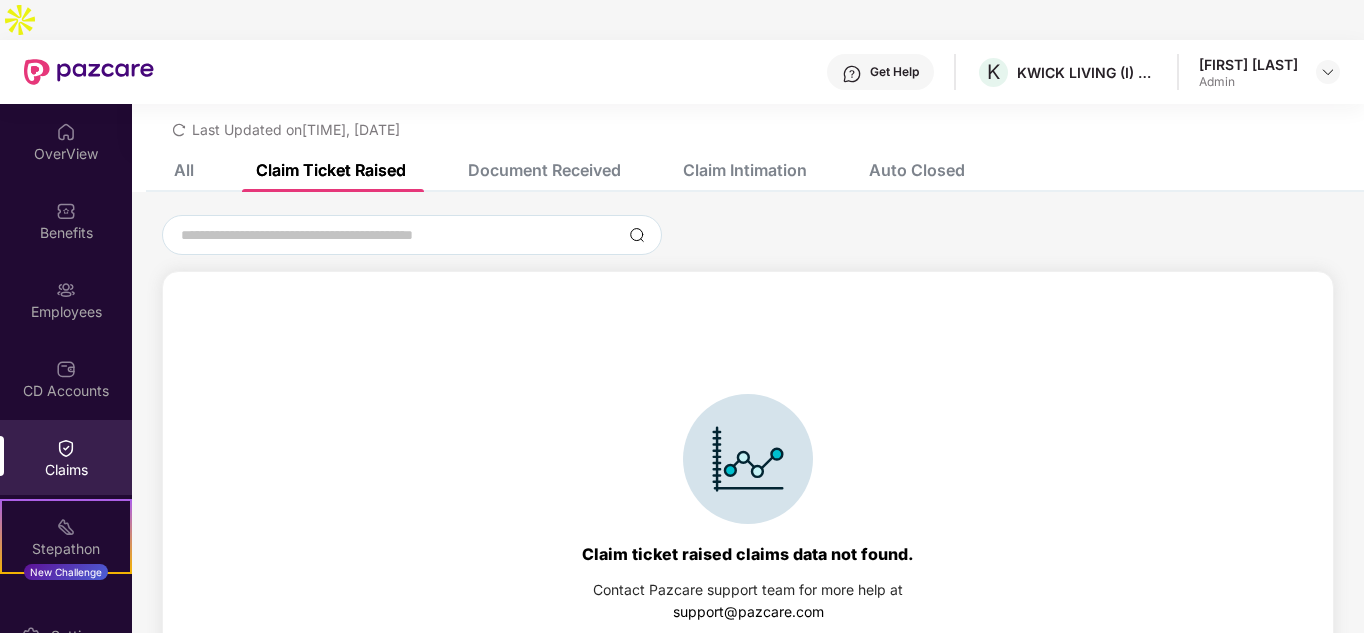 click on "Auto Closed" at bounding box center (917, 170) 